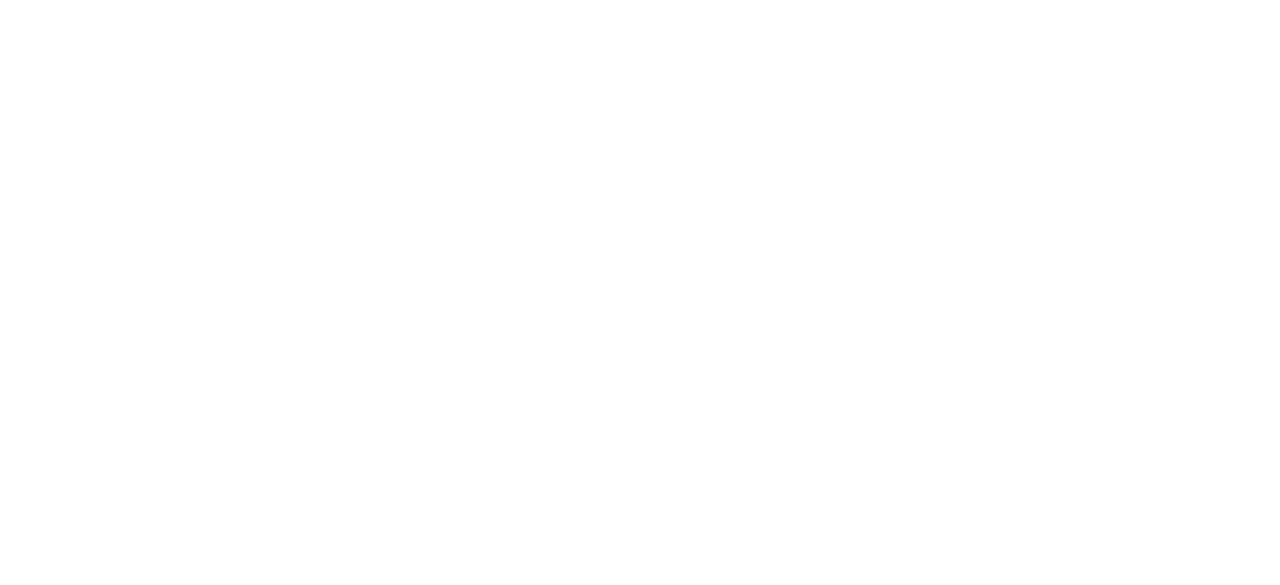scroll, scrollTop: 0, scrollLeft: 0, axis: both 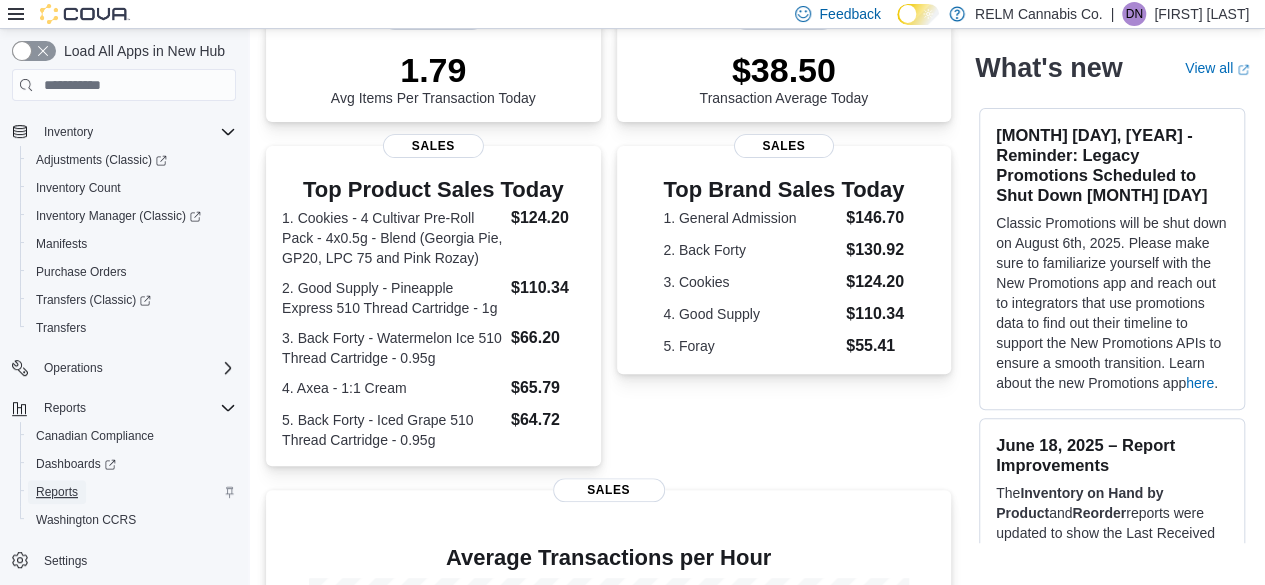 click on "Reports" at bounding box center (57, 492) 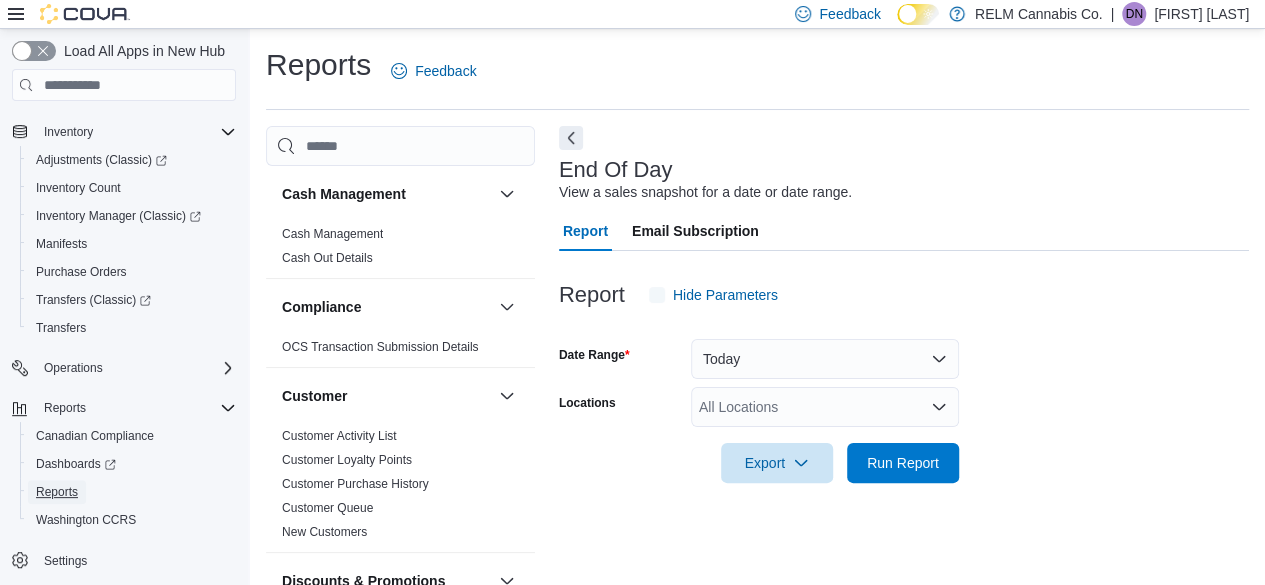 scroll, scrollTop: 36, scrollLeft: 0, axis: vertical 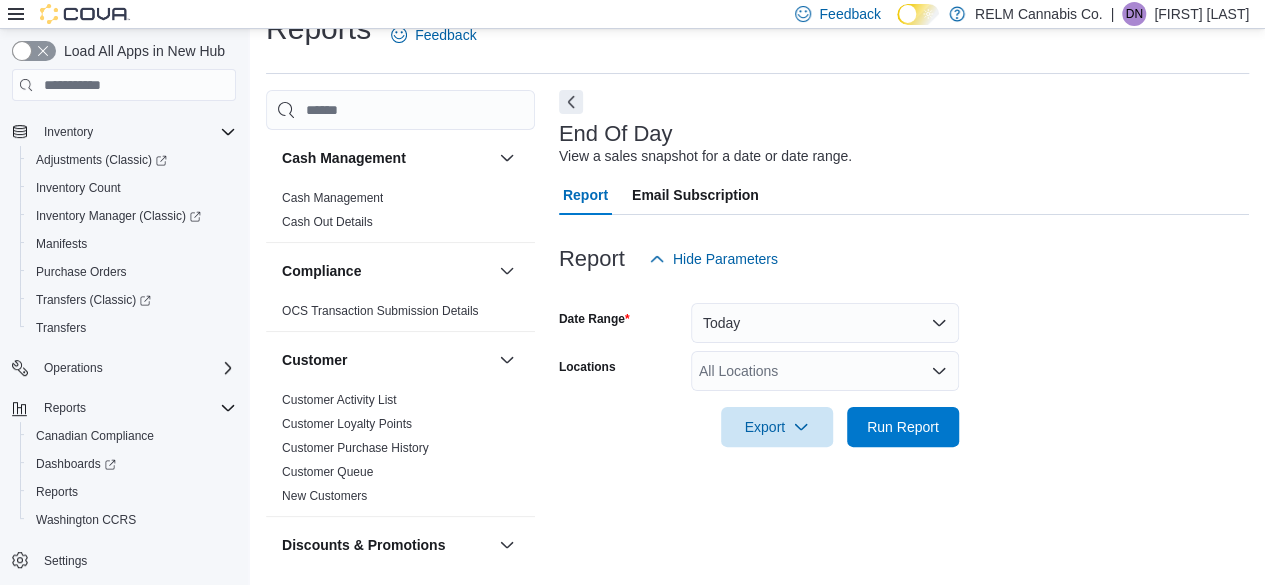 click at bounding box center (904, 459) 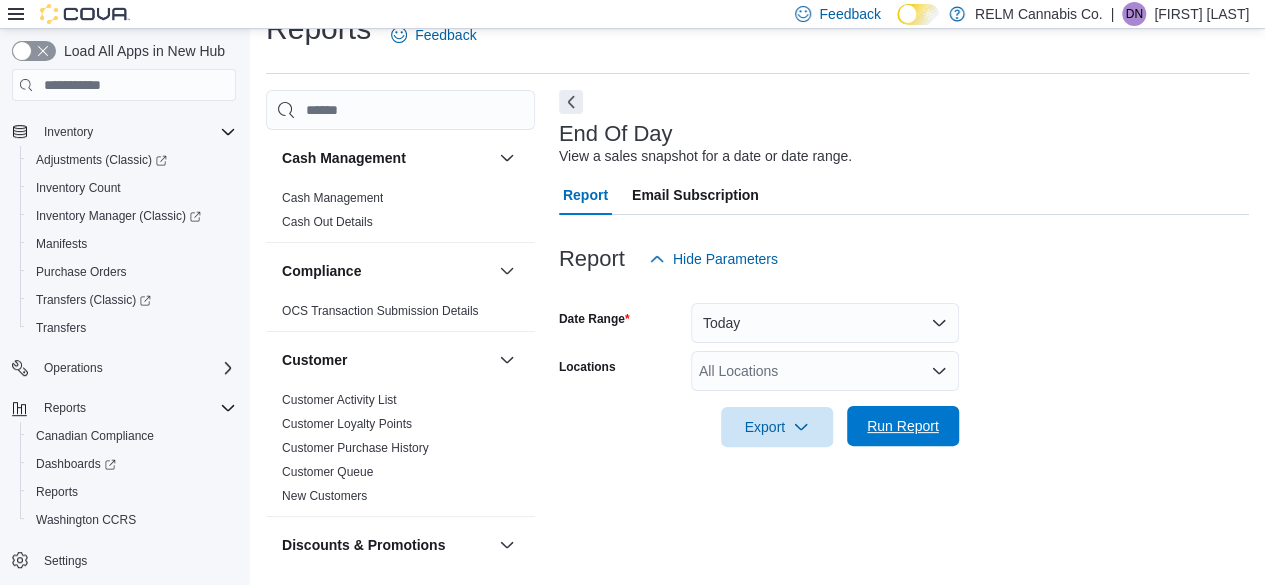click on "Run Report" at bounding box center [903, 426] 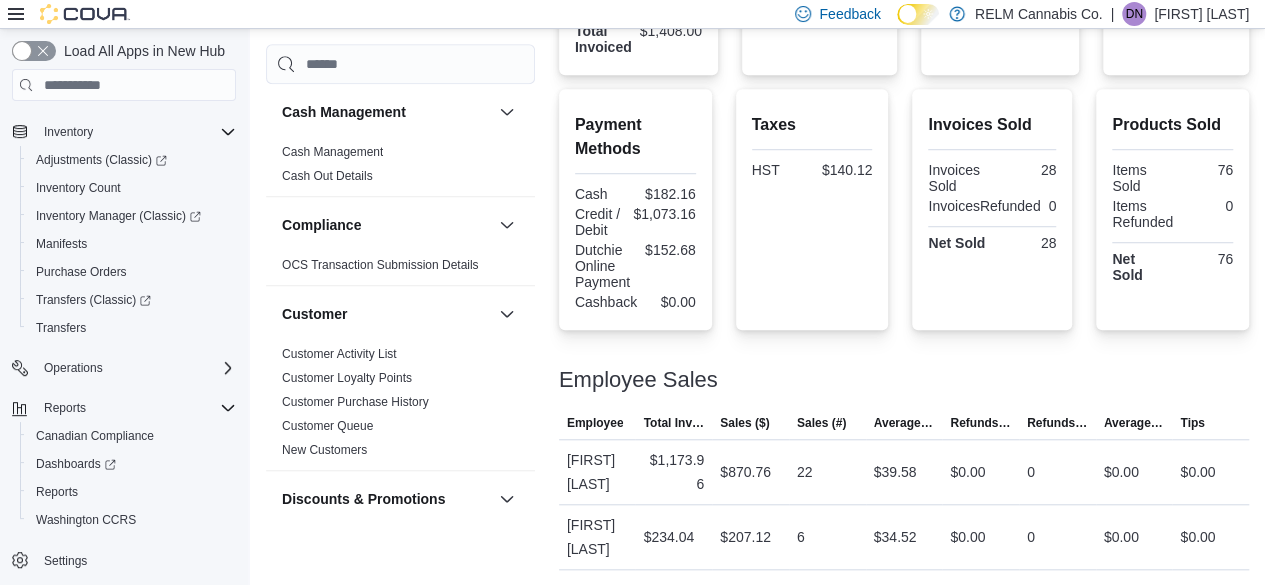 scroll, scrollTop: 250, scrollLeft: 0, axis: vertical 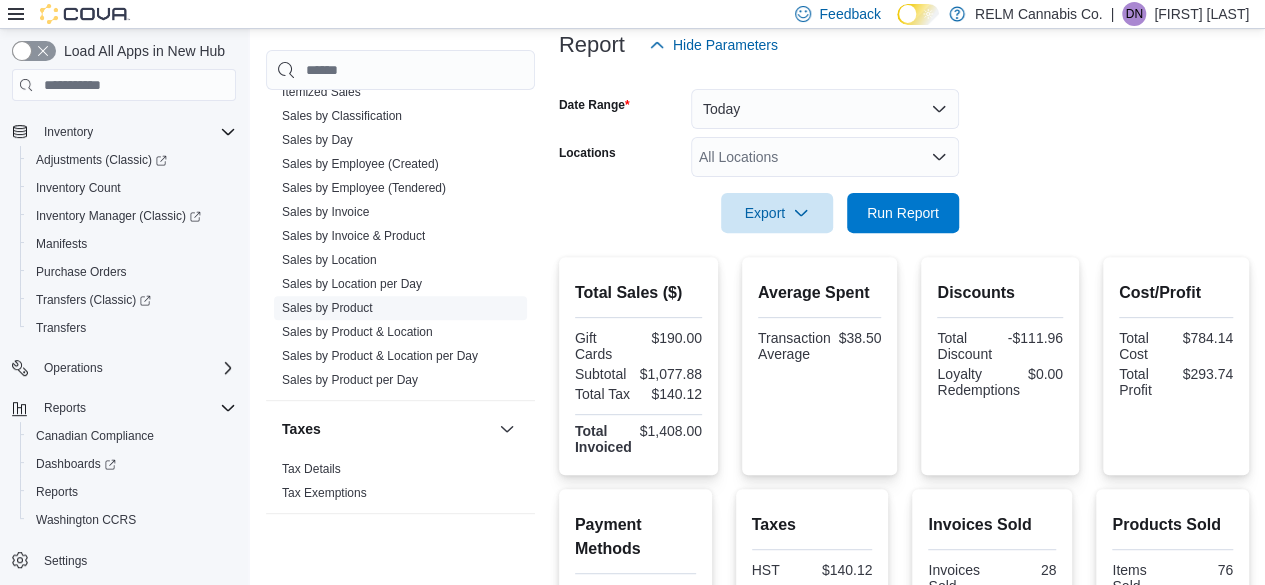 click on "Sales by Product" at bounding box center [327, 308] 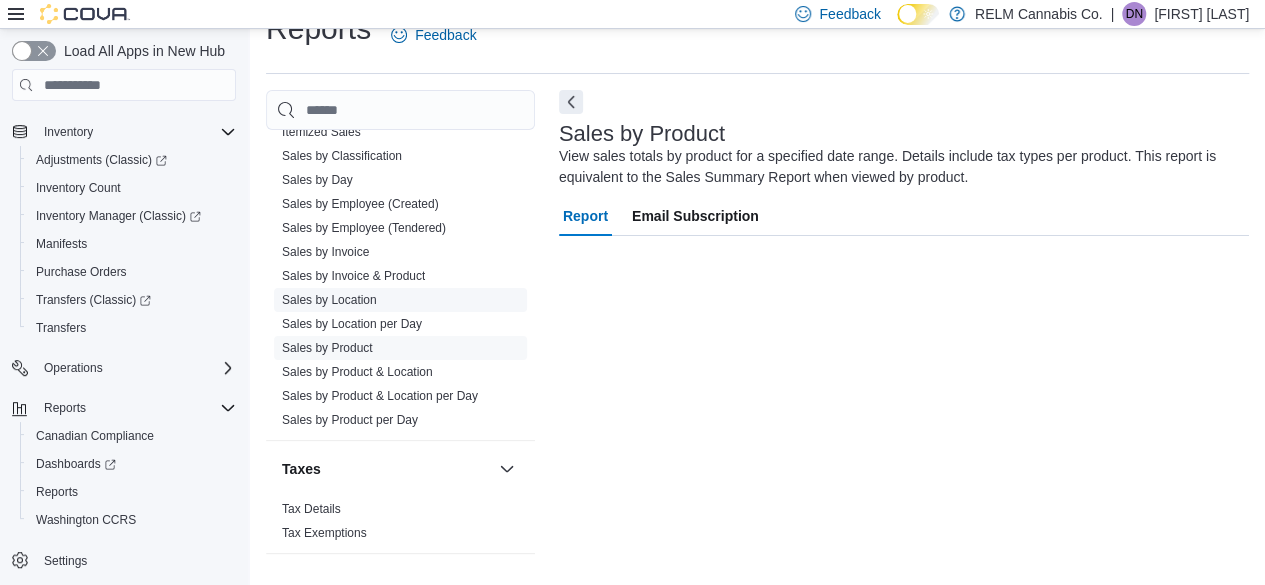 scroll, scrollTop: 36, scrollLeft: 0, axis: vertical 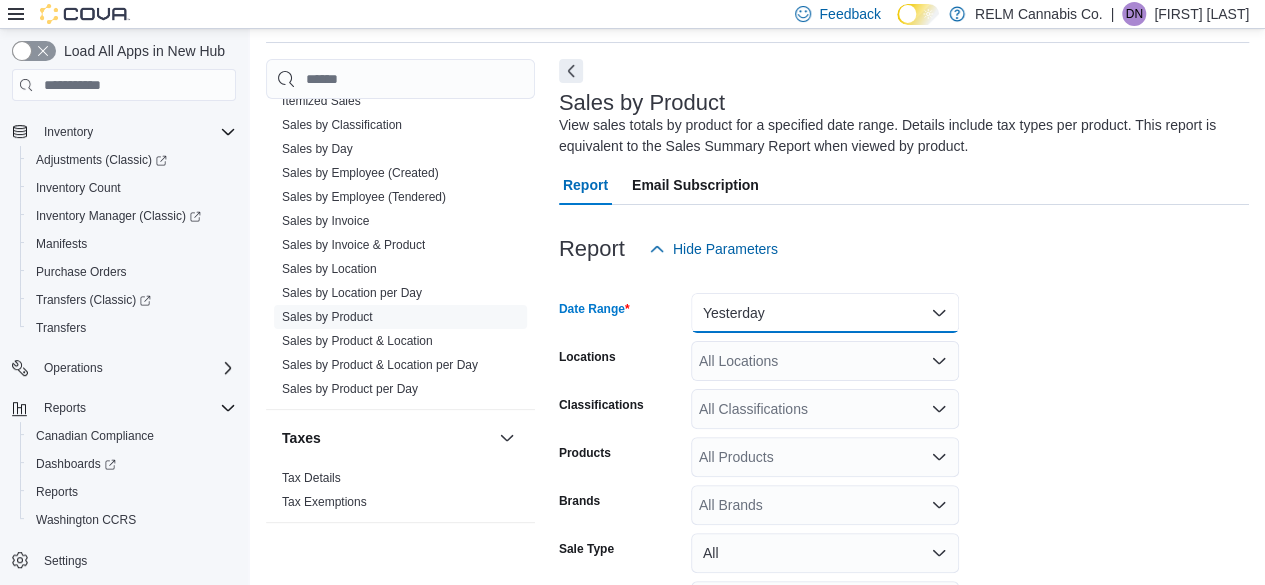 click on "Yesterday" at bounding box center [825, 313] 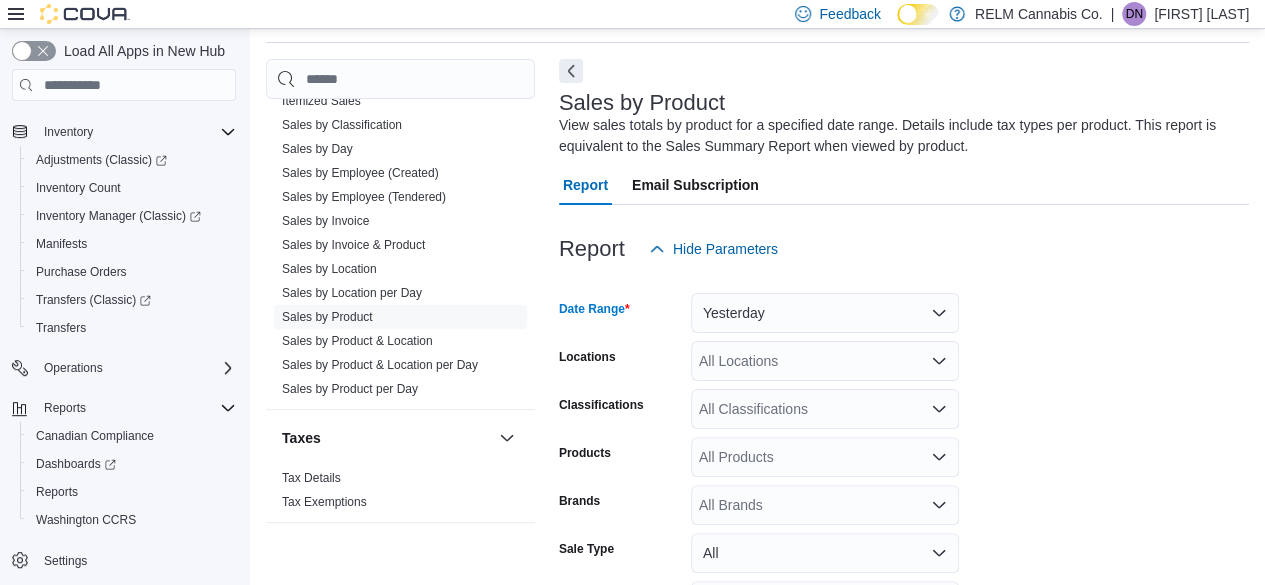 scroll, scrollTop: 60, scrollLeft: 0, axis: vertical 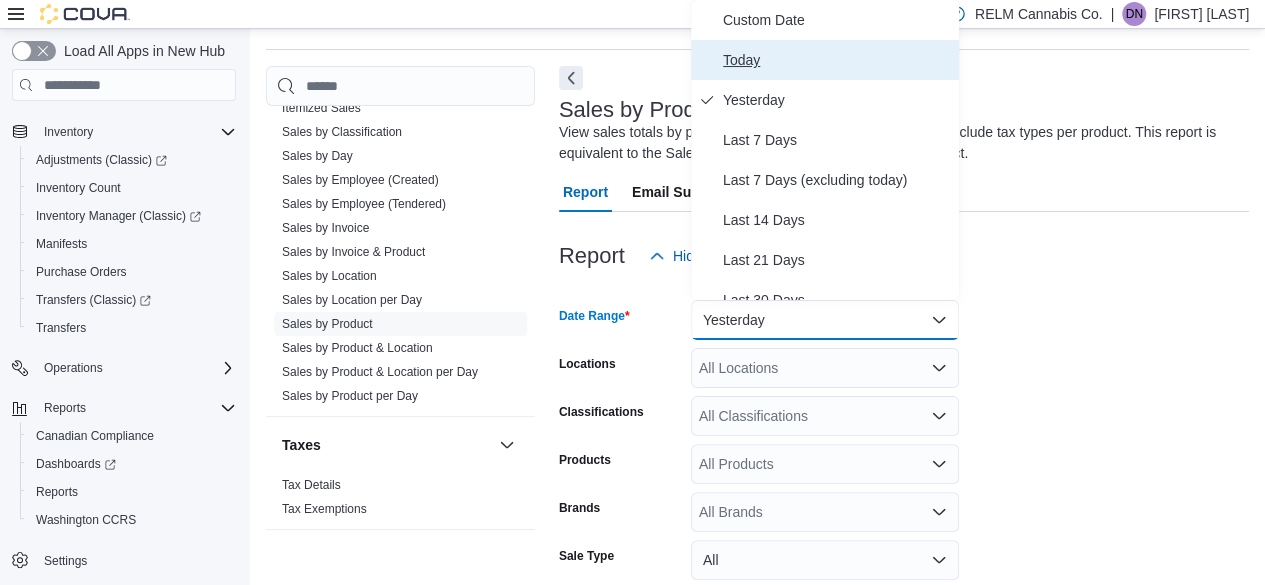 click on "Today" at bounding box center (837, 60) 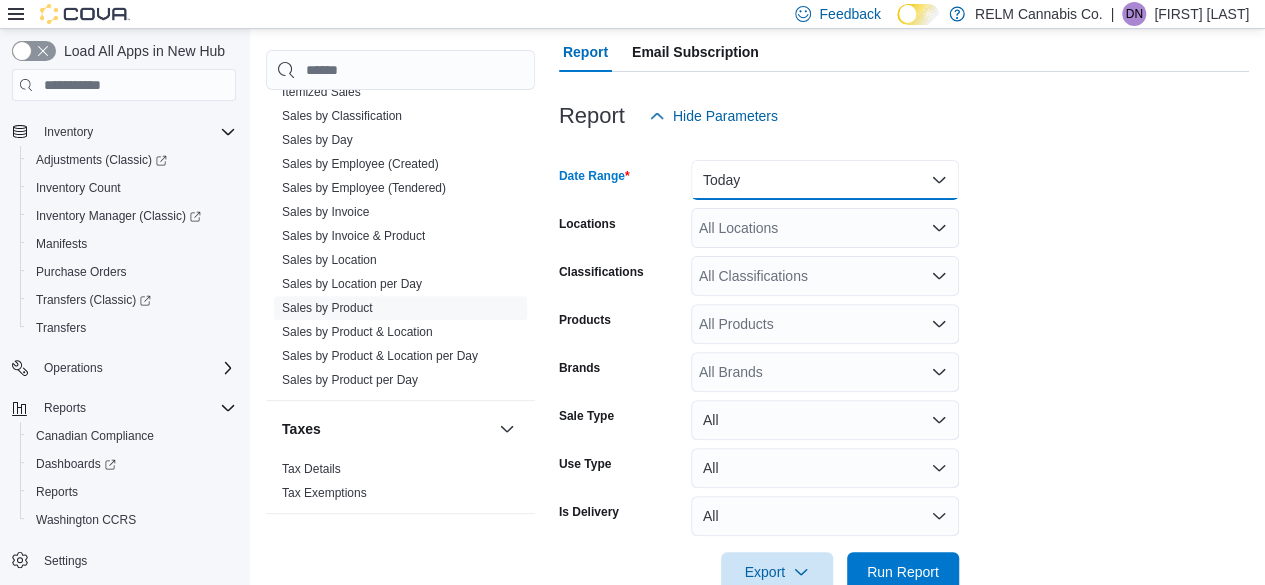 scroll, scrollTop: 246, scrollLeft: 0, axis: vertical 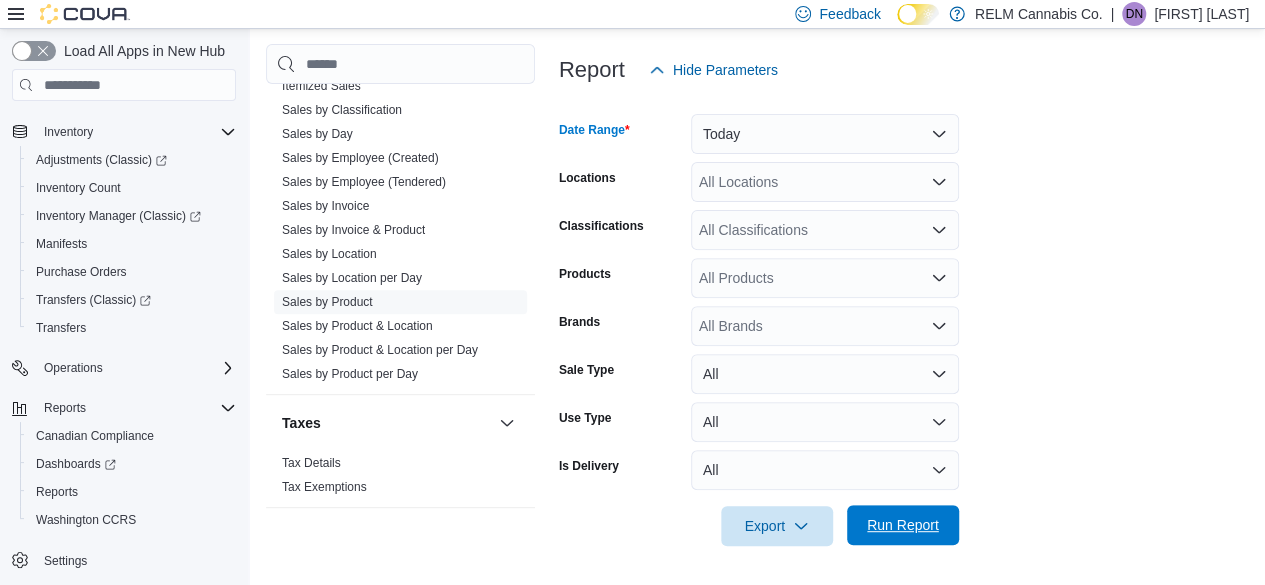 click on "Run Report" at bounding box center (903, 525) 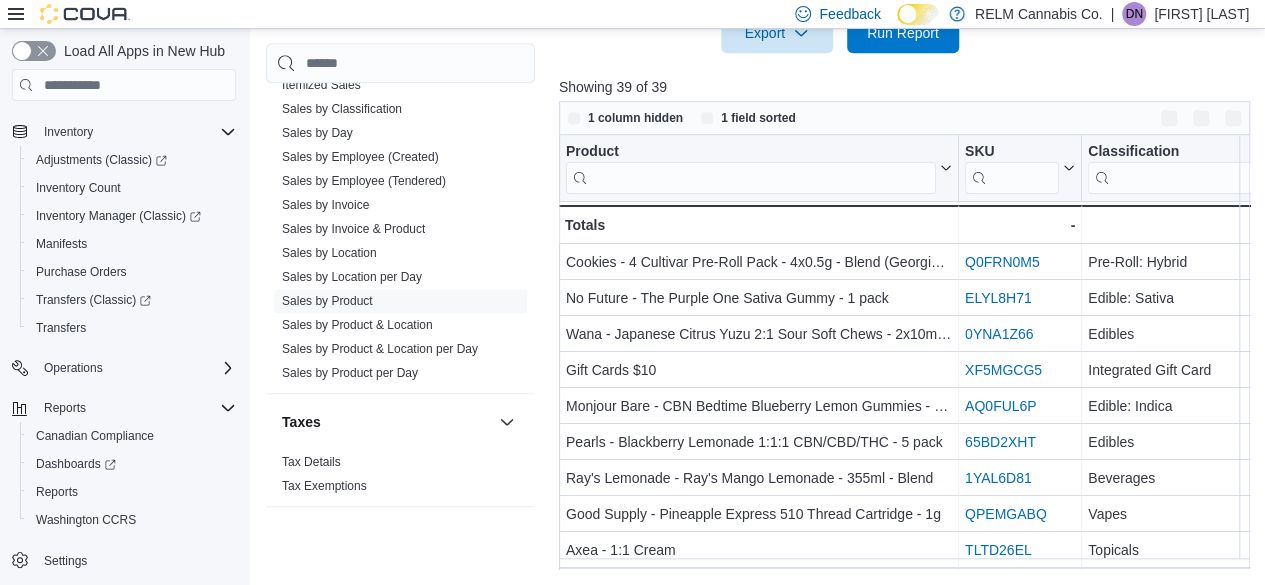 scroll, scrollTop: 739, scrollLeft: 0, axis: vertical 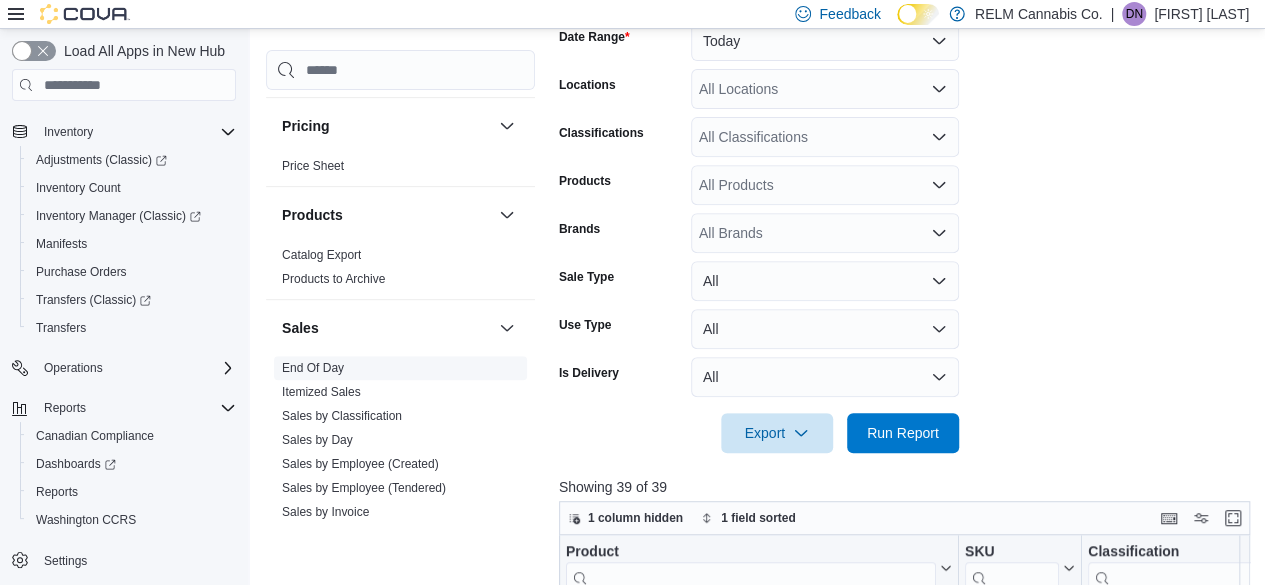 click on "End Of Day" at bounding box center (313, 368) 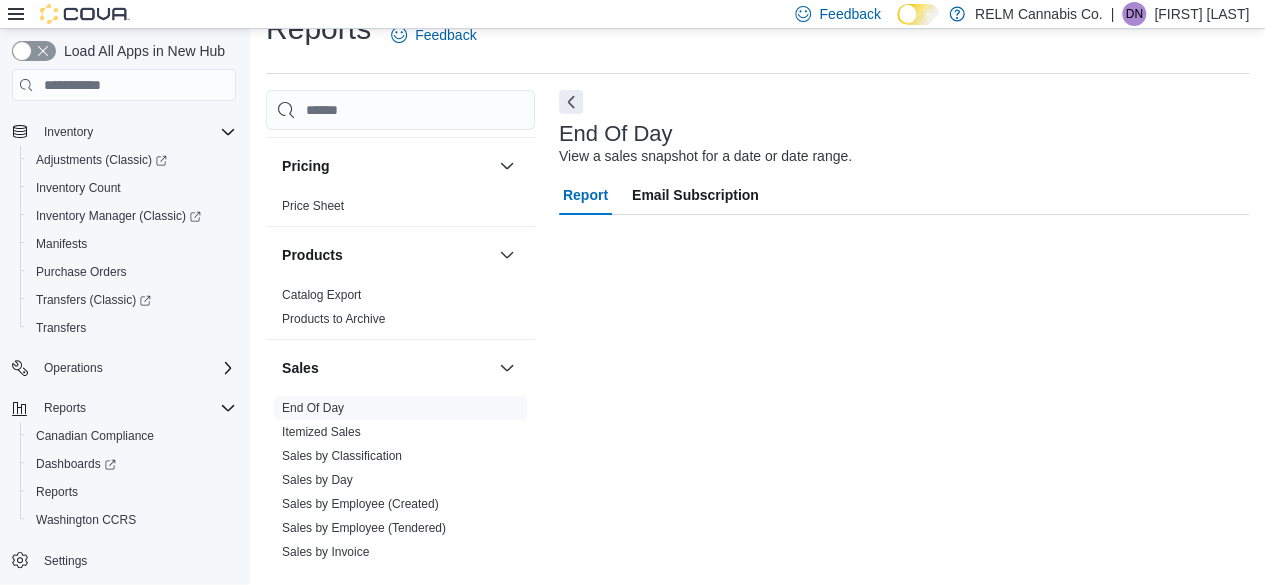scroll, scrollTop: 36, scrollLeft: 0, axis: vertical 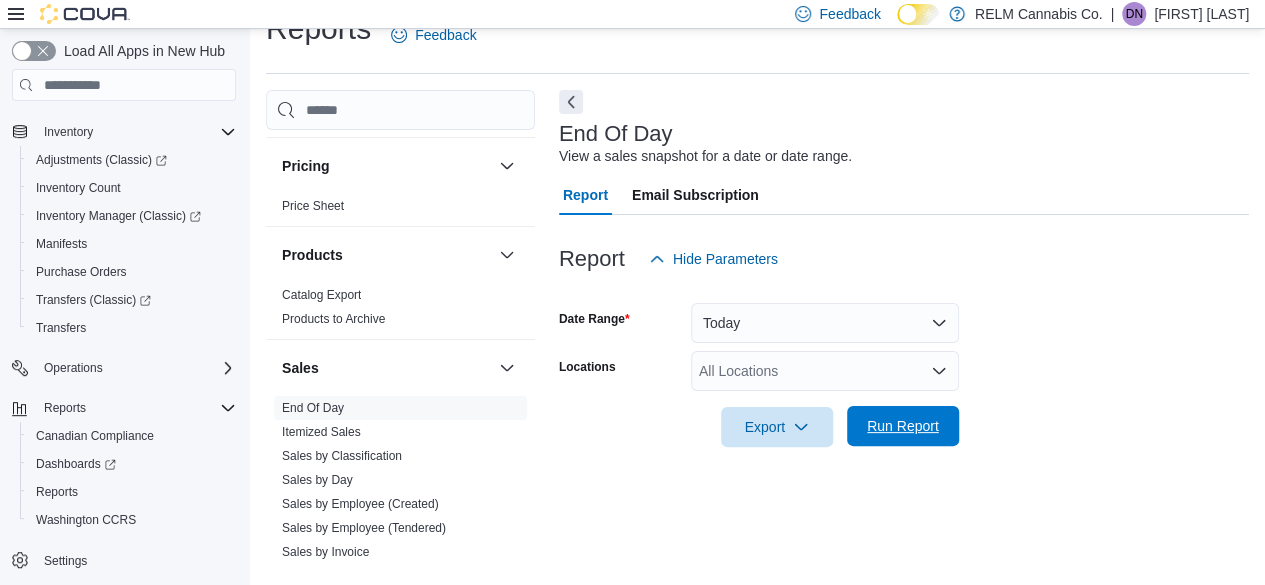 click on "Run Report" at bounding box center [903, 426] 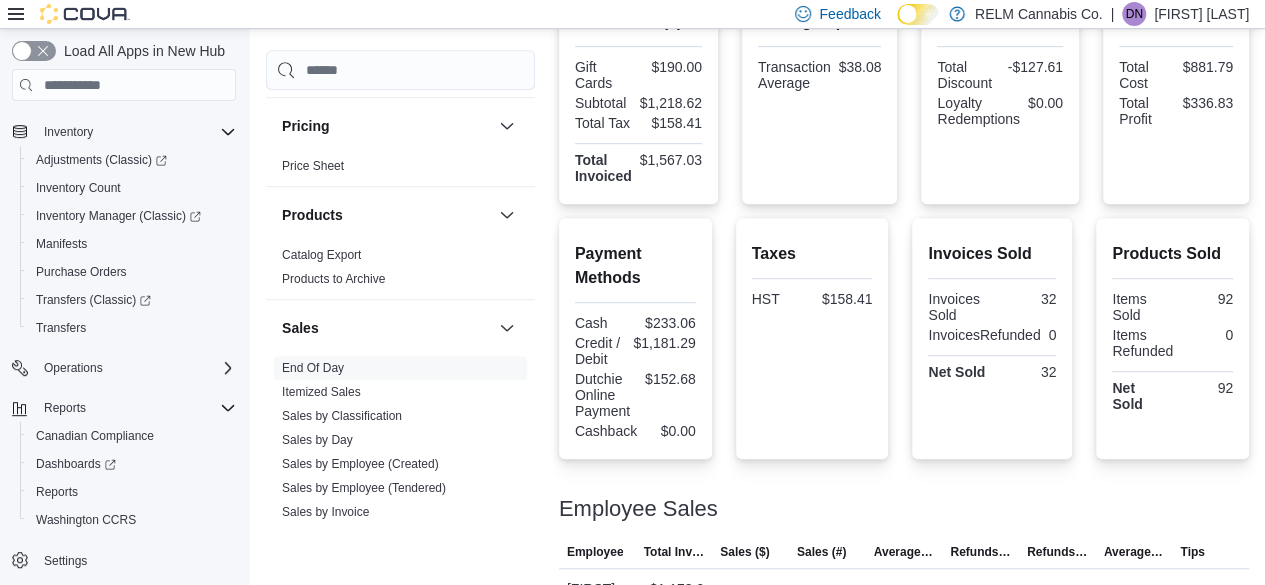 scroll, scrollTop: 650, scrollLeft: 0, axis: vertical 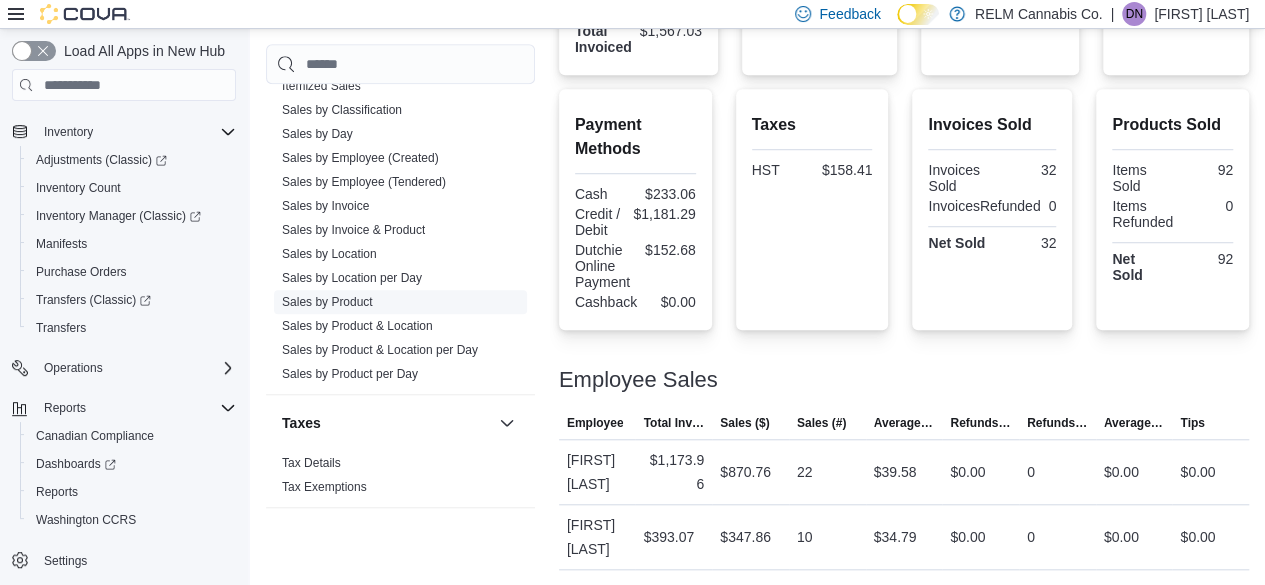 click on "Sales by Product" at bounding box center (327, 302) 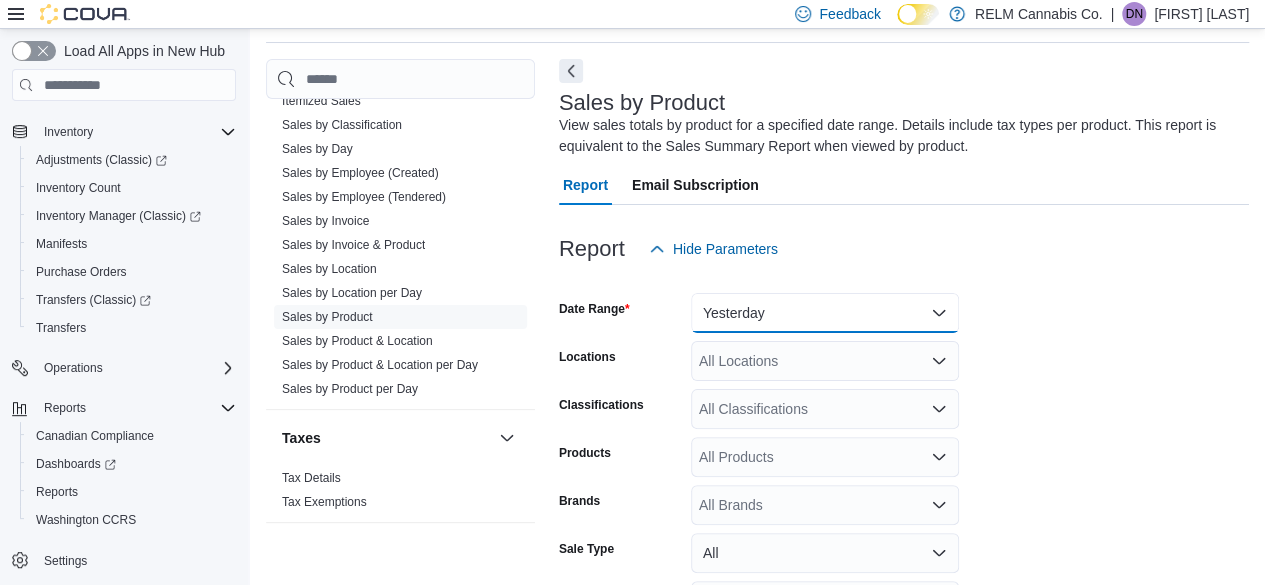 click on "Yesterday" at bounding box center [825, 313] 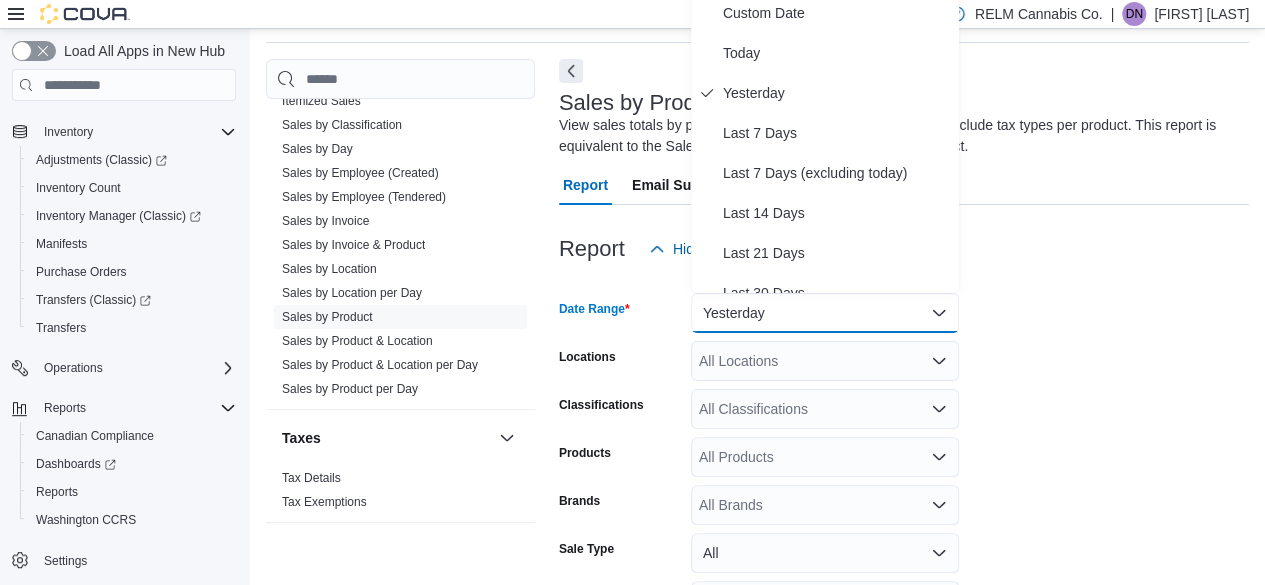 scroll, scrollTop: 60, scrollLeft: 0, axis: vertical 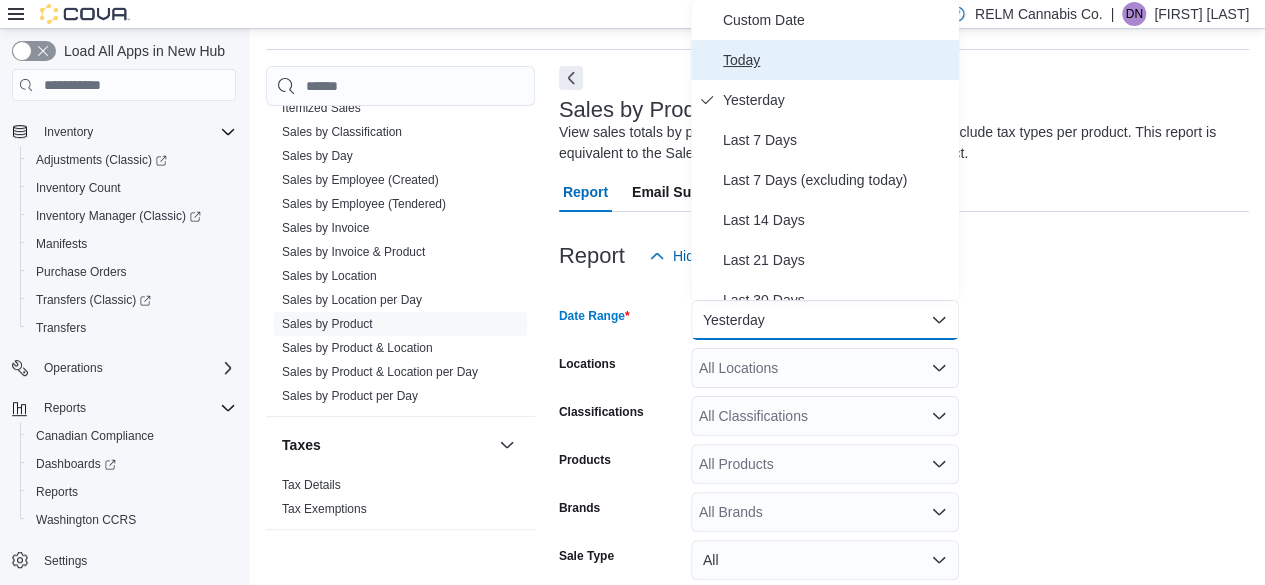 click on "Today" at bounding box center (837, 60) 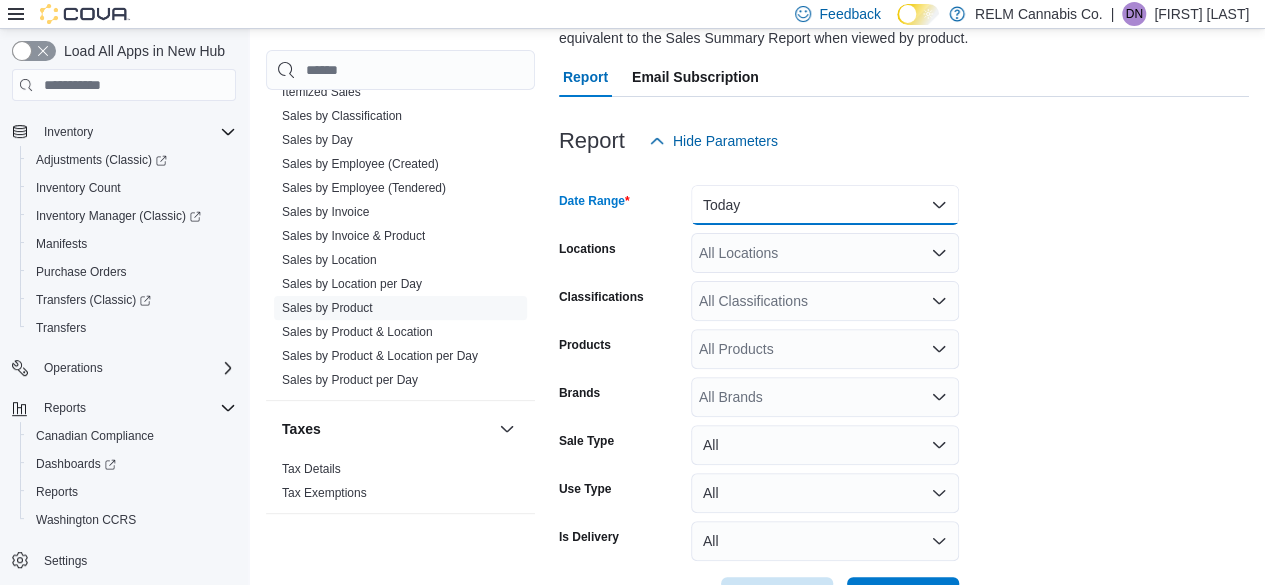 scroll, scrollTop: 246, scrollLeft: 0, axis: vertical 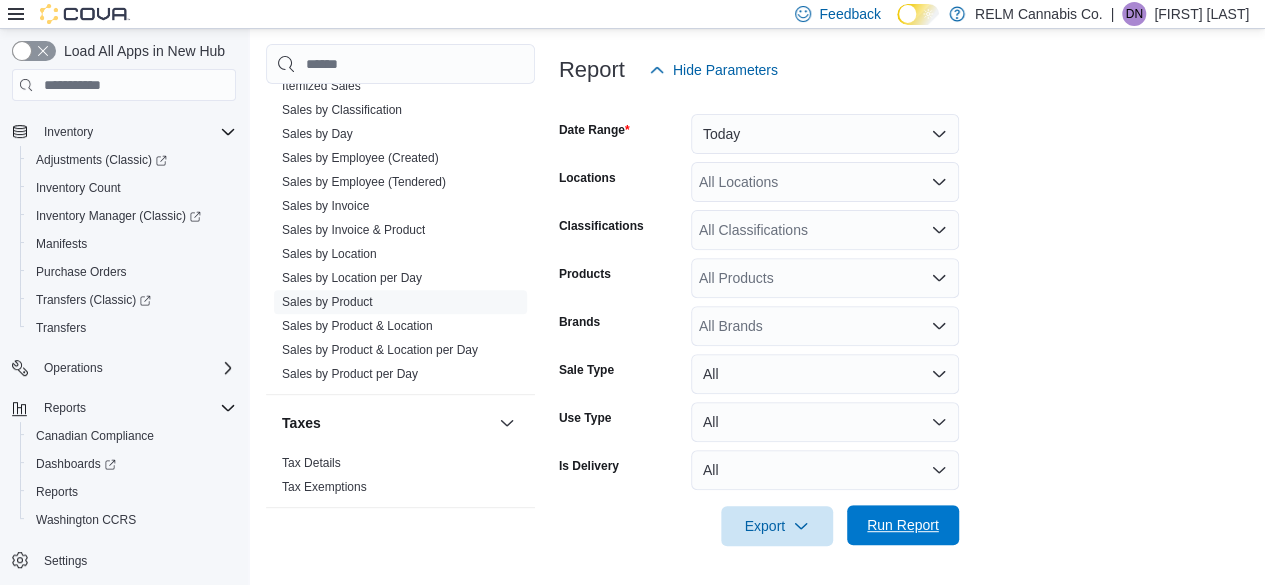 click on "Run Report" at bounding box center [903, 525] 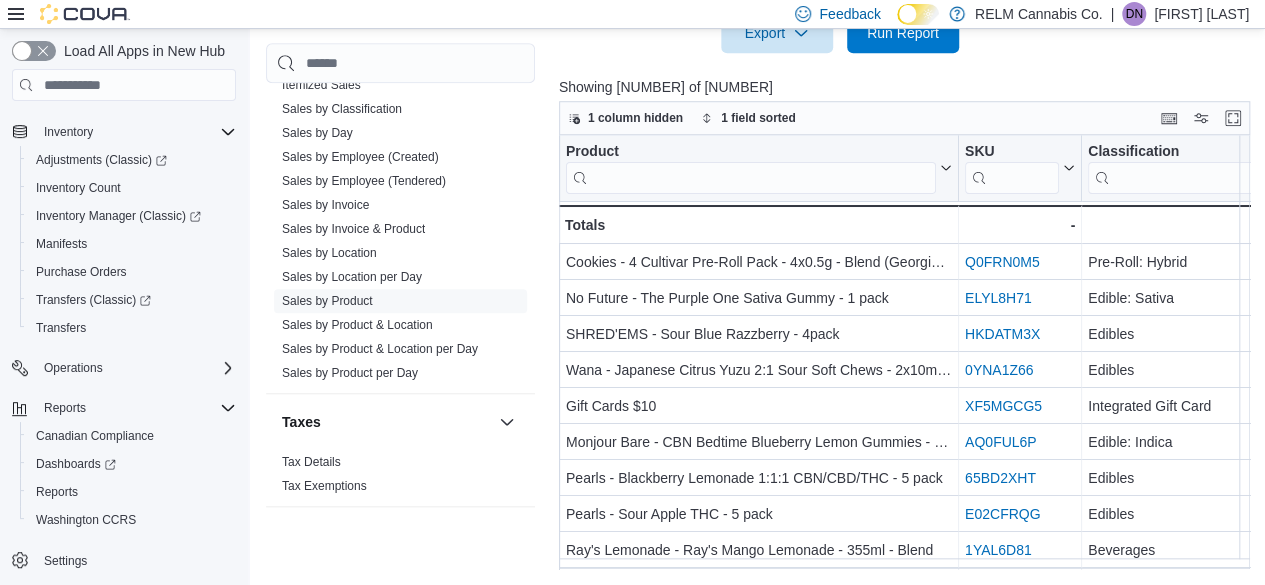scroll, scrollTop: 739, scrollLeft: 0, axis: vertical 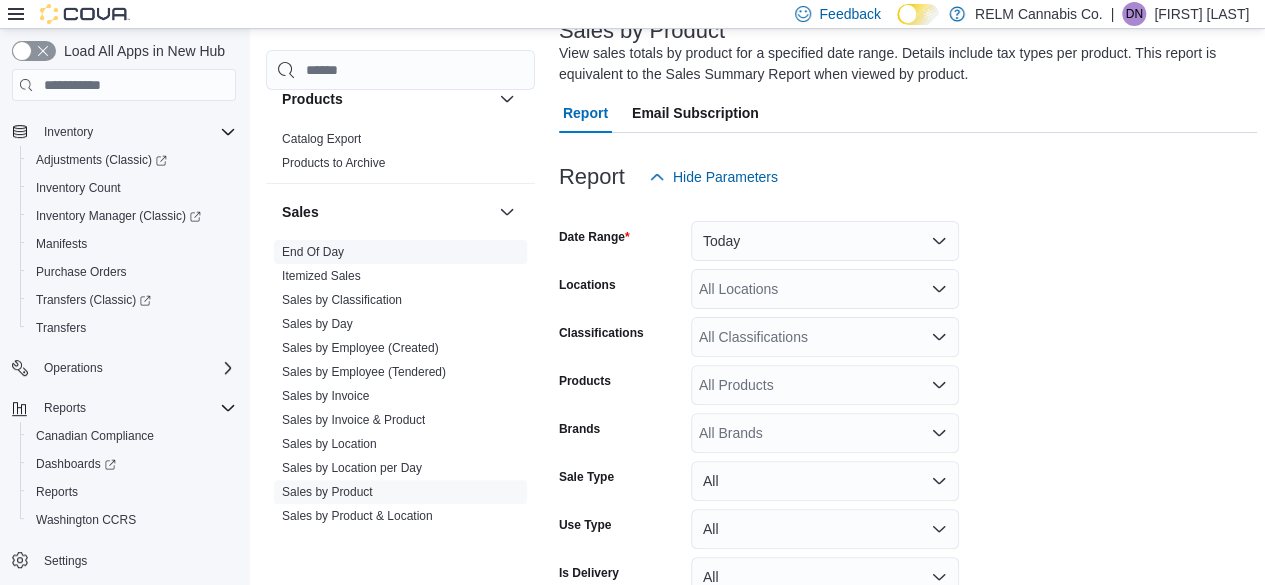 click on "End Of Day" at bounding box center [313, 252] 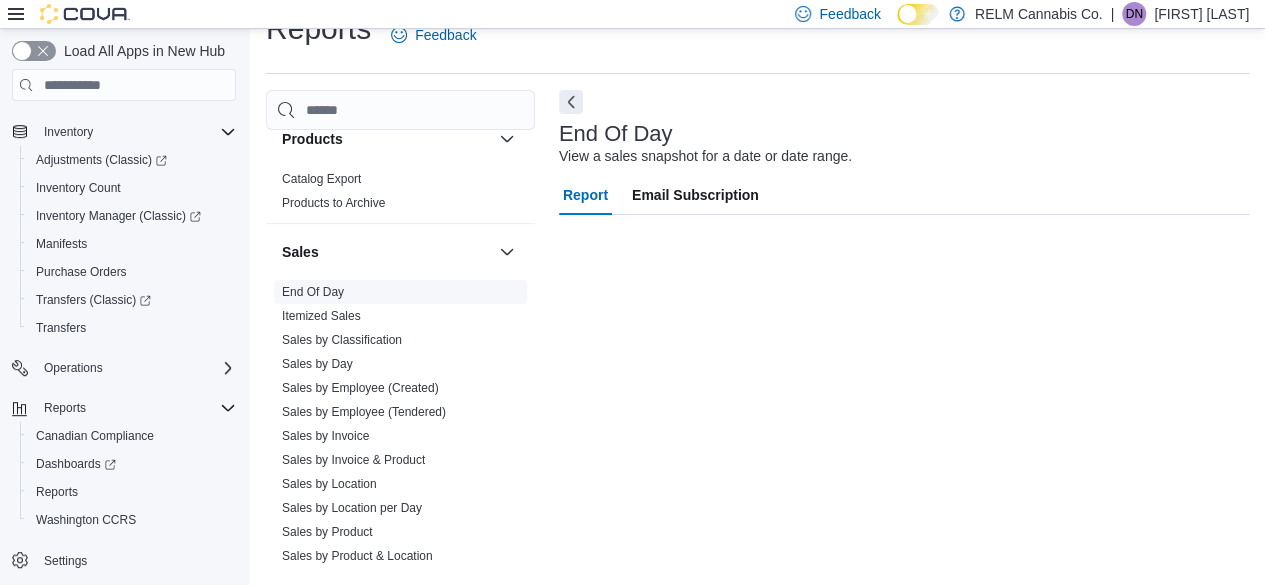 scroll, scrollTop: 36, scrollLeft: 0, axis: vertical 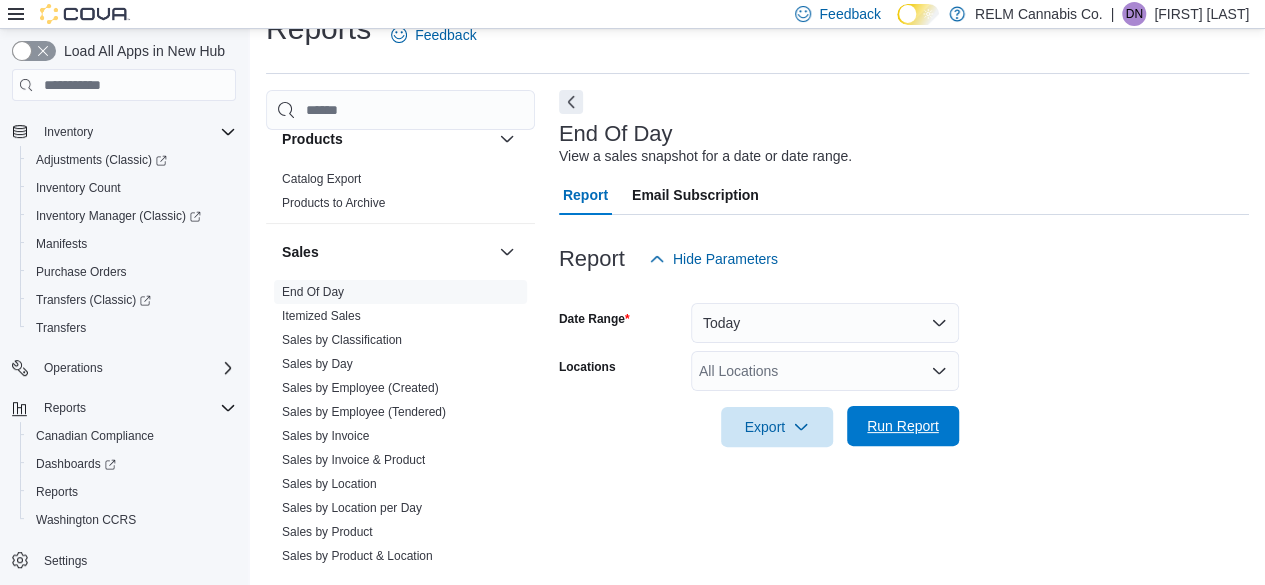 click on "Run Report" at bounding box center [903, 426] 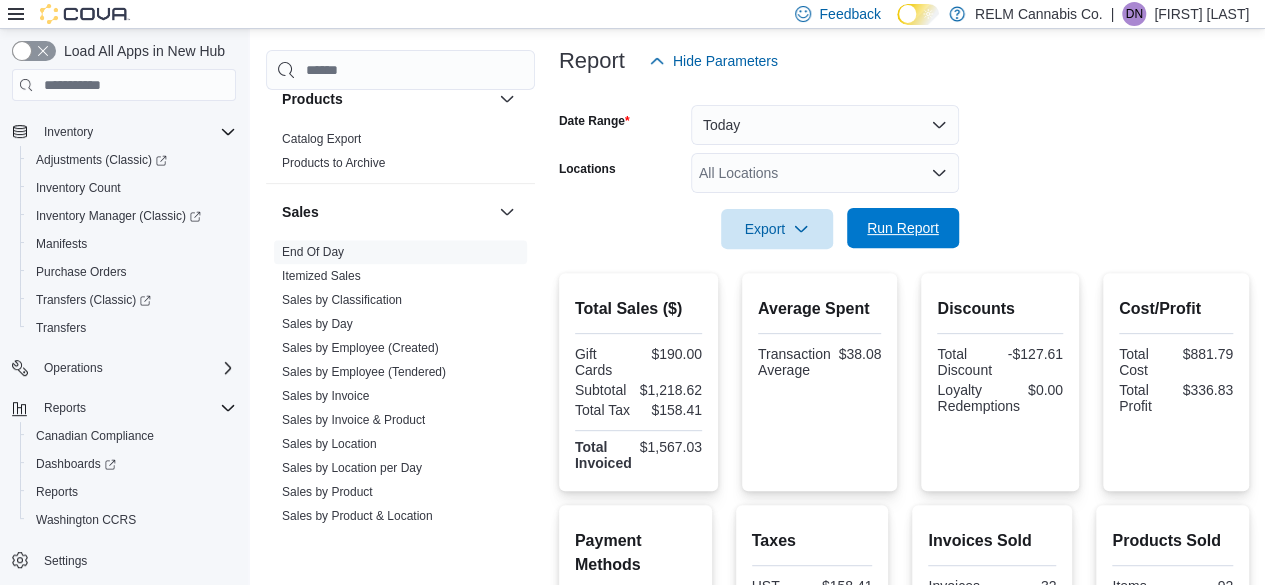 scroll, scrollTop: 236, scrollLeft: 0, axis: vertical 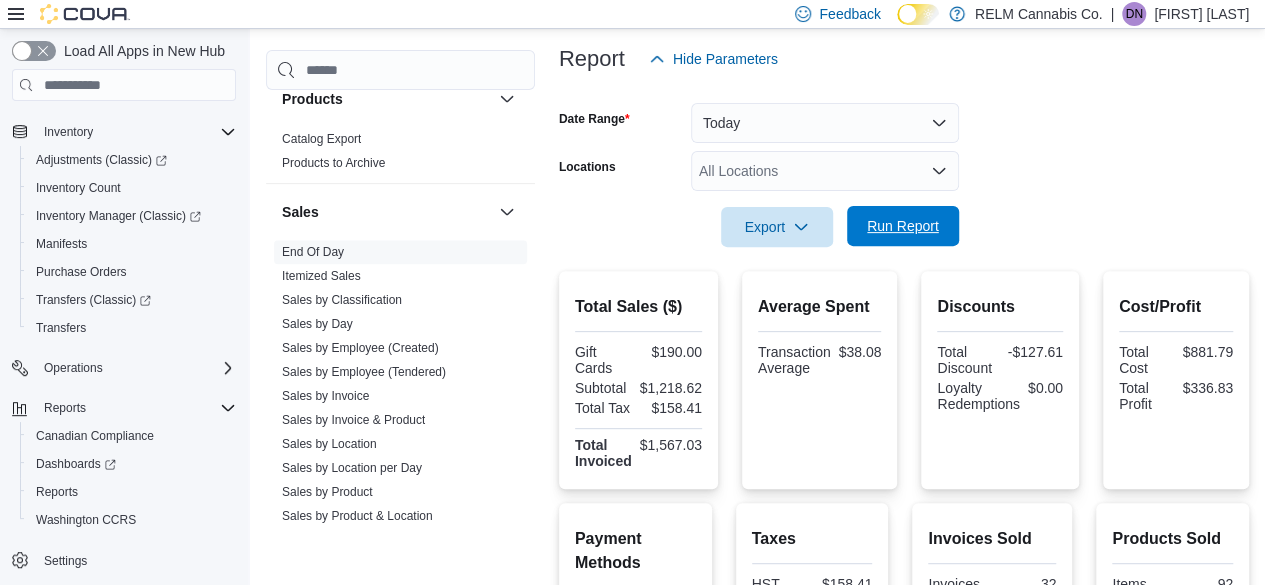 click on "Run Report" at bounding box center [903, 226] 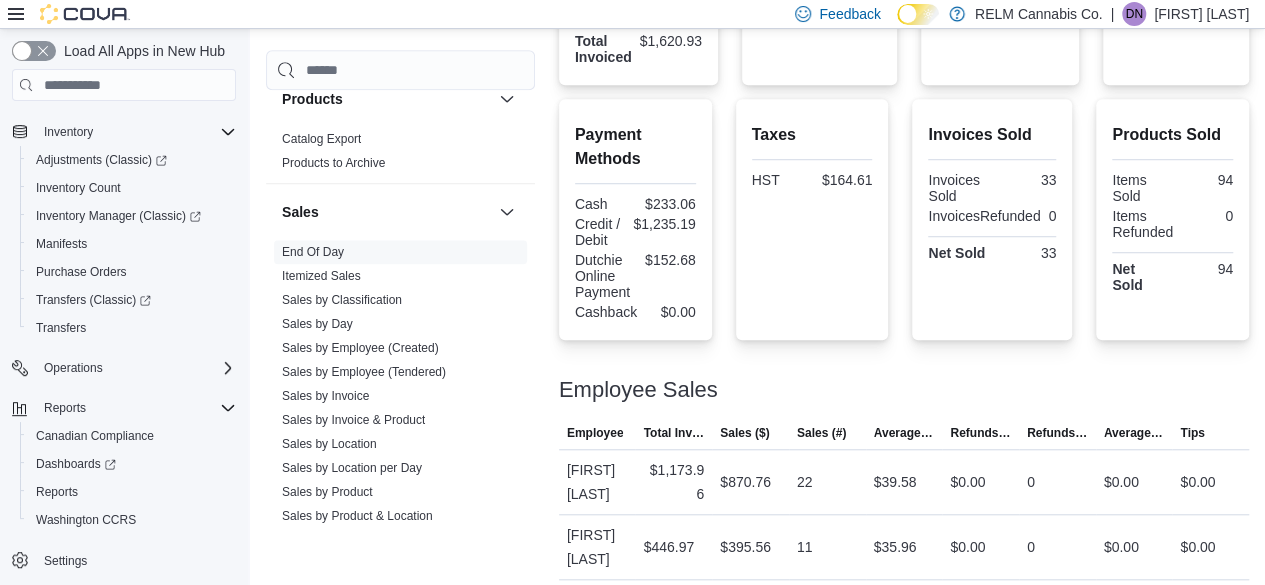 scroll, scrollTop: 650, scrollLeft: 0, axis: vertical 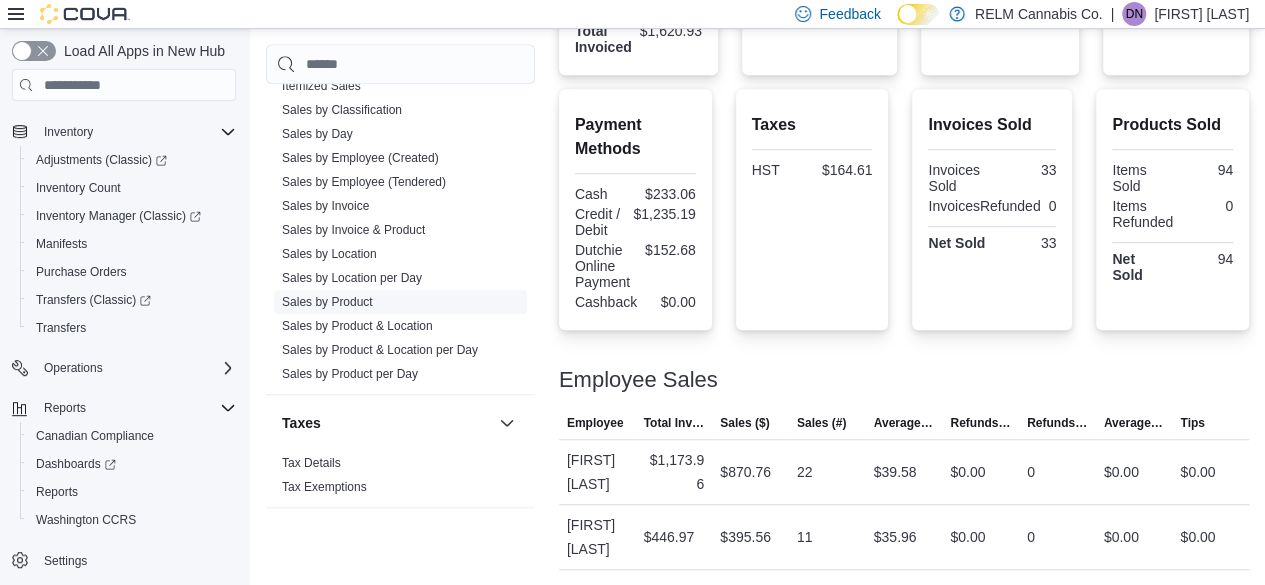 click on "Sales by Product" at bounding box center [327, 302] 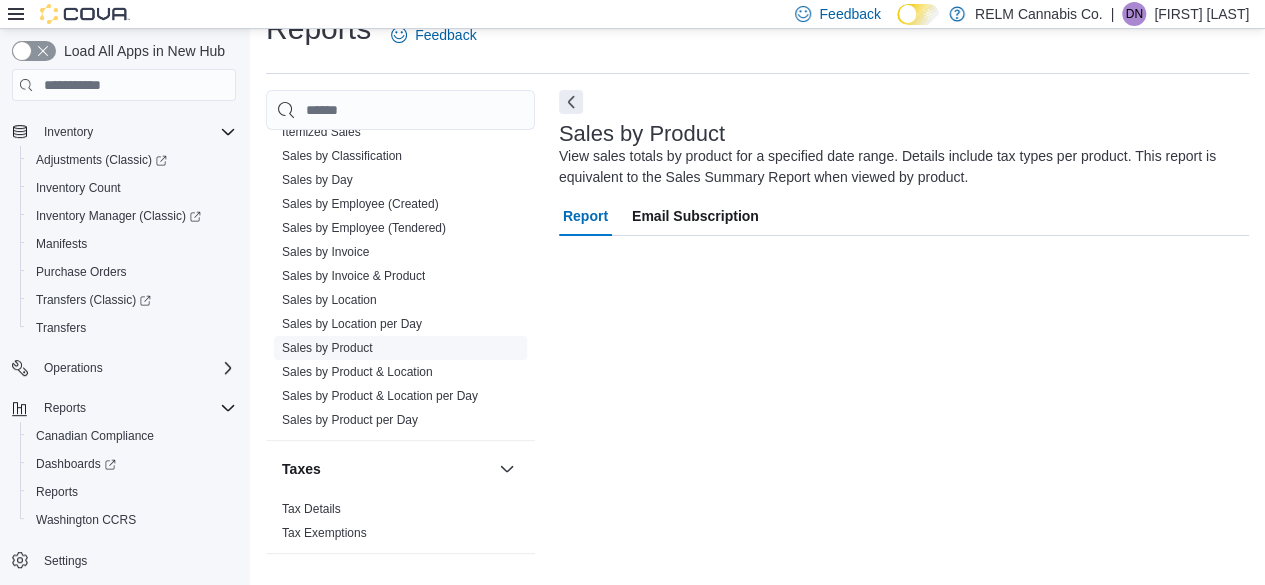 scroll, scrollTop: 36, scrollLeft: 0, axis: vertical 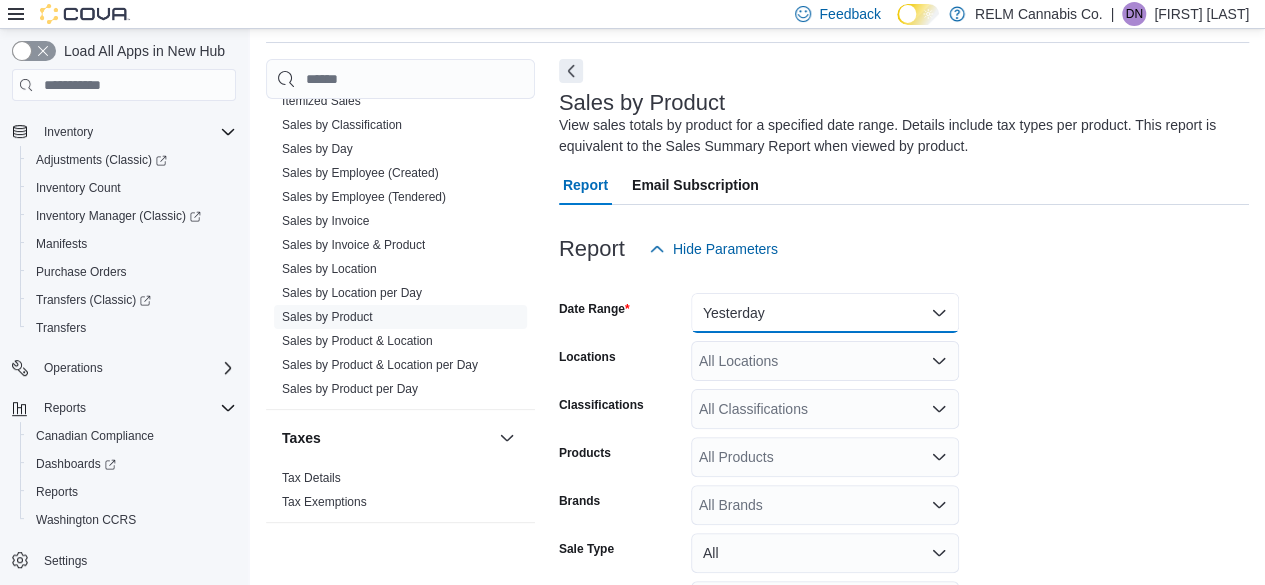 click on "Yesterday" at bounding box center [825, 313] 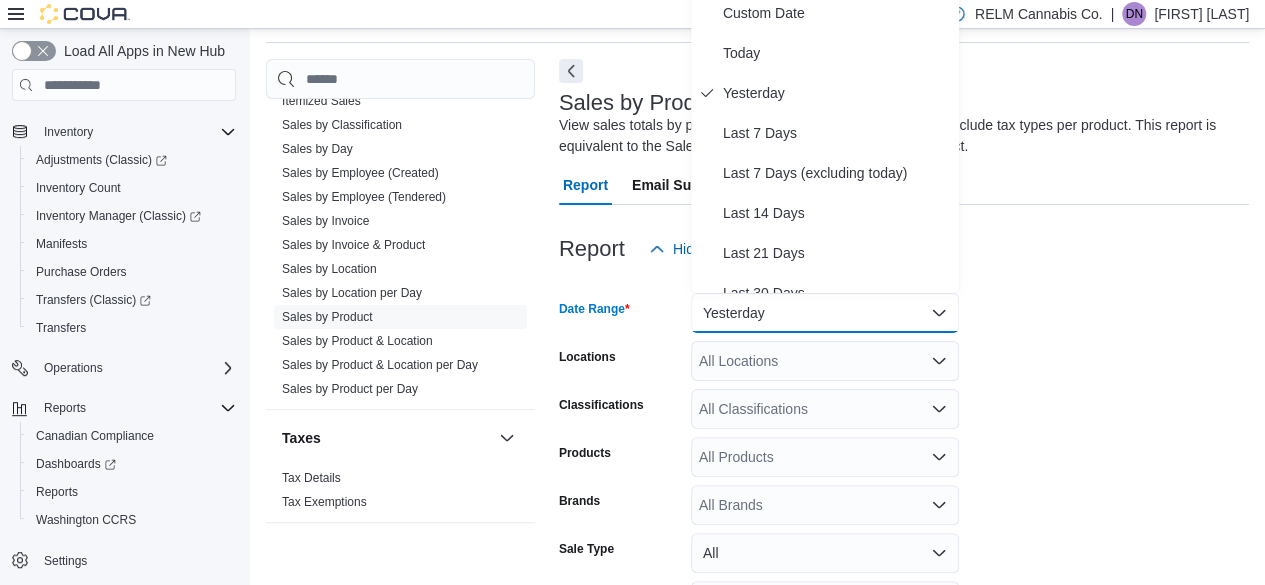 scroll, scrollTop: 60, scrollLeft: 0, axis: vertical 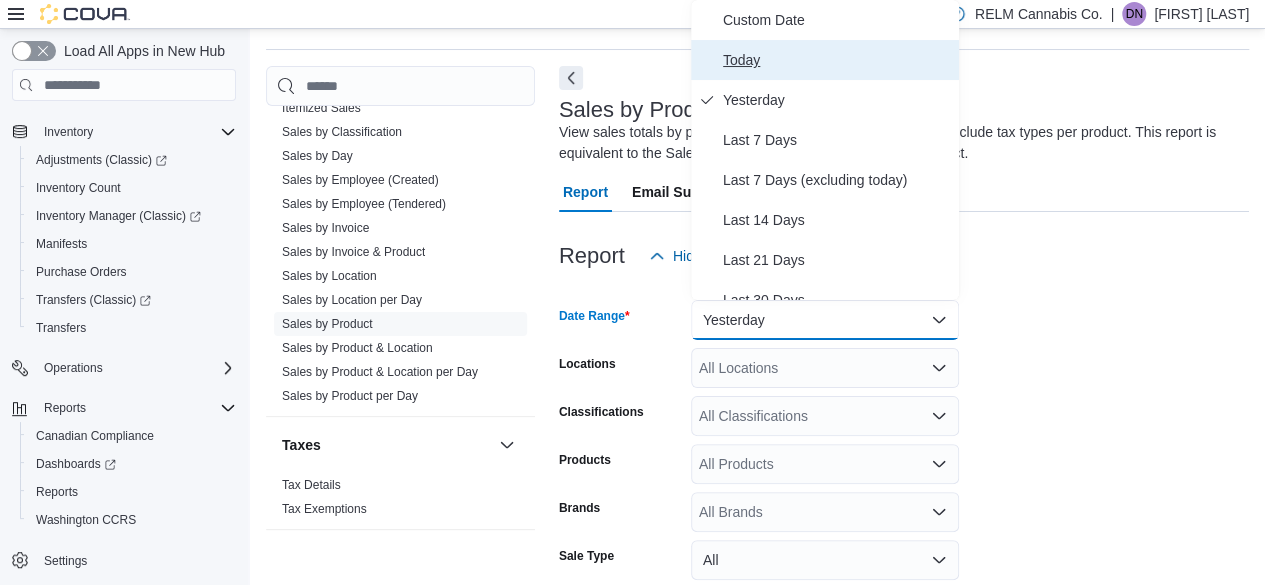 click on "Today" at bounding box center [825, 60] 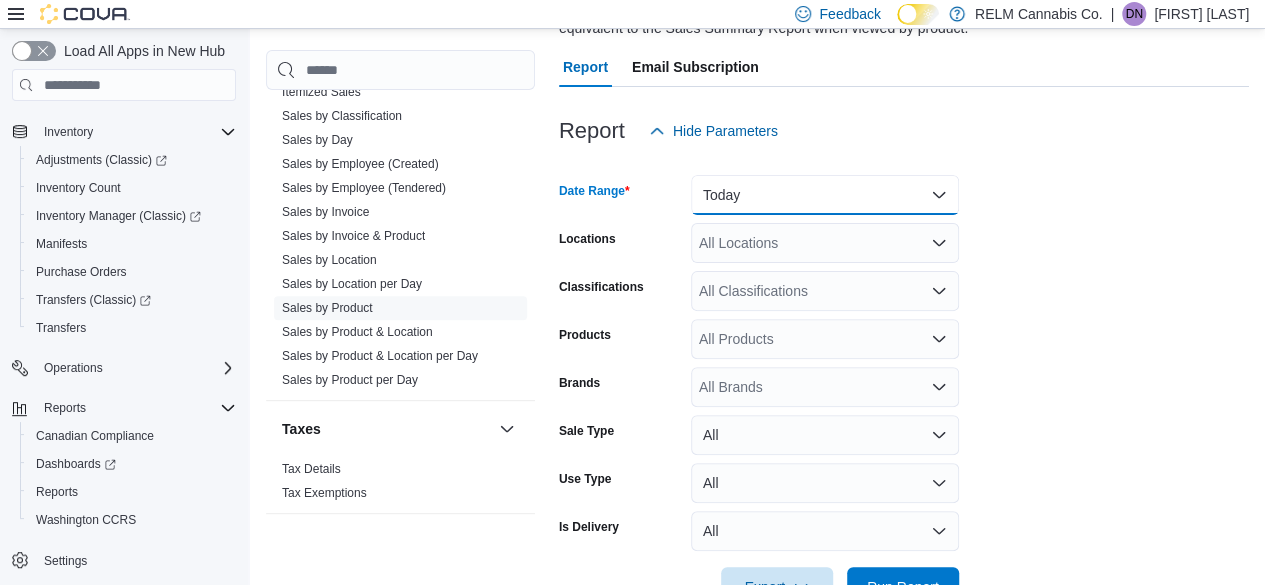 scroll, scrollTop: 246, scrollLeft: 0, axis: vertical 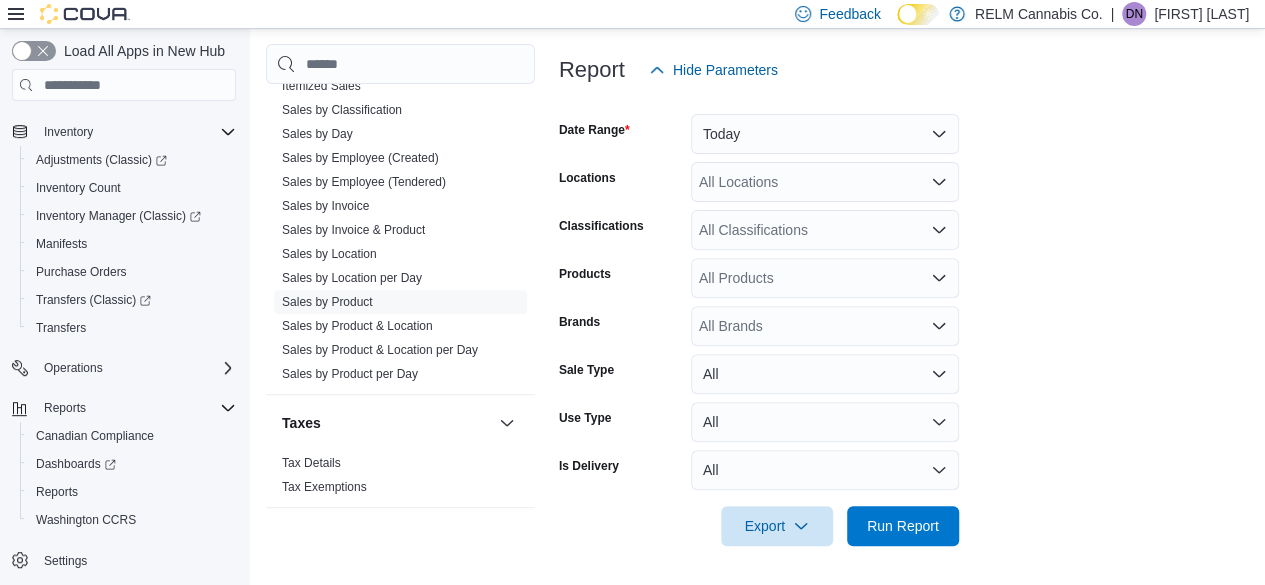click at bounding box center (904, 558) 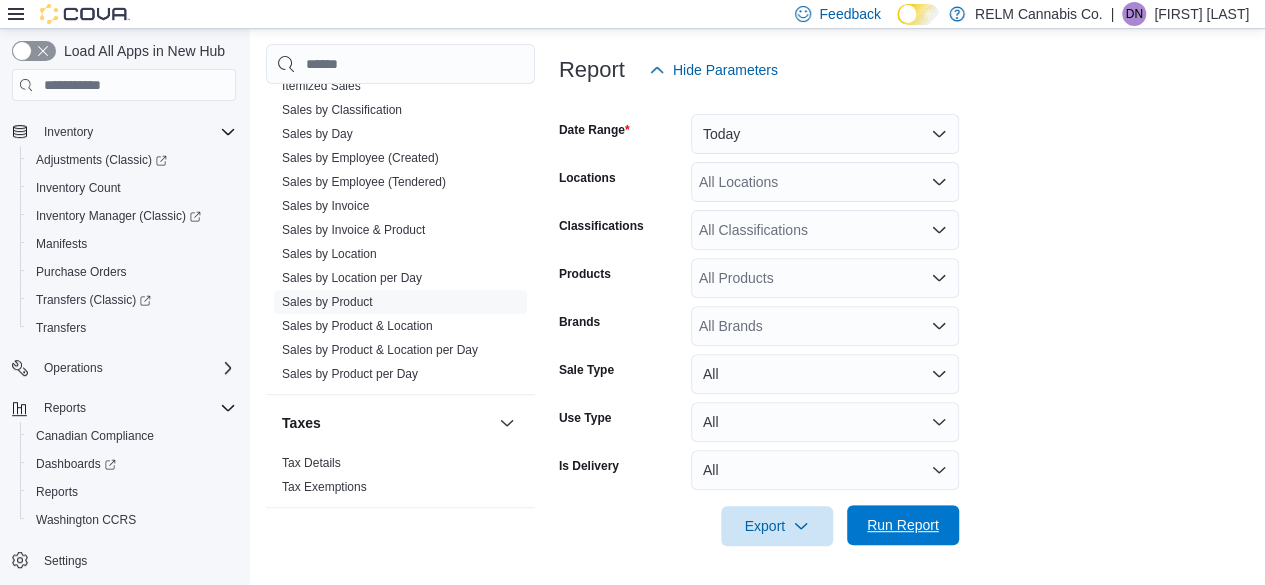 click on "Run Report" at bounding box center (903, 525) 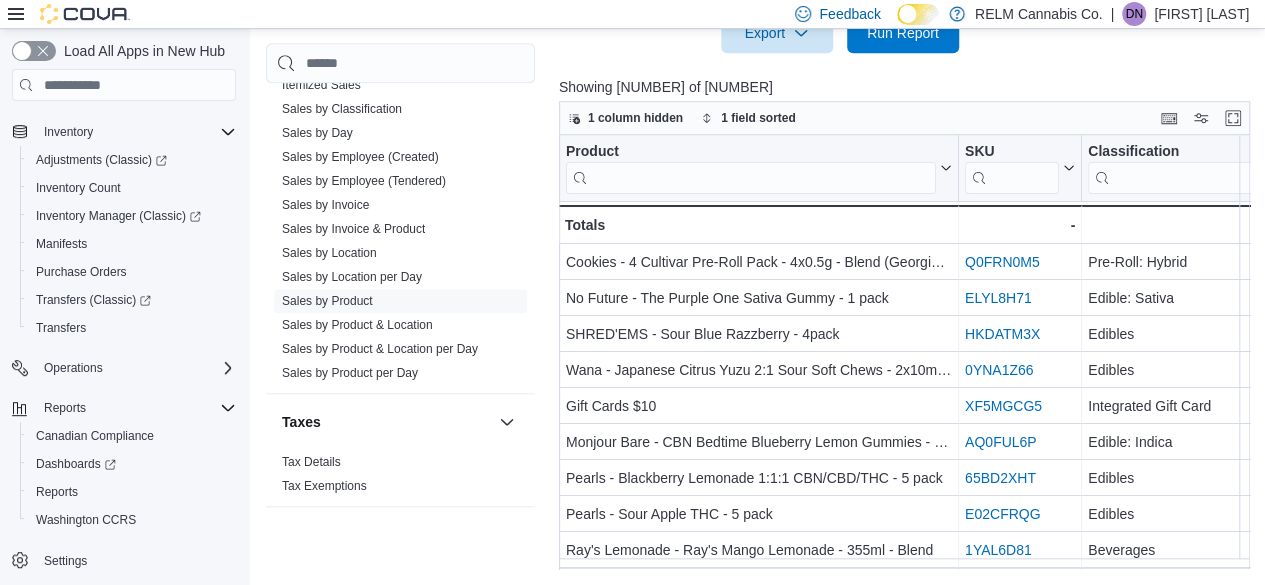 scroll, scrollTop: 739, scrollLeft: 0, axis: vertical 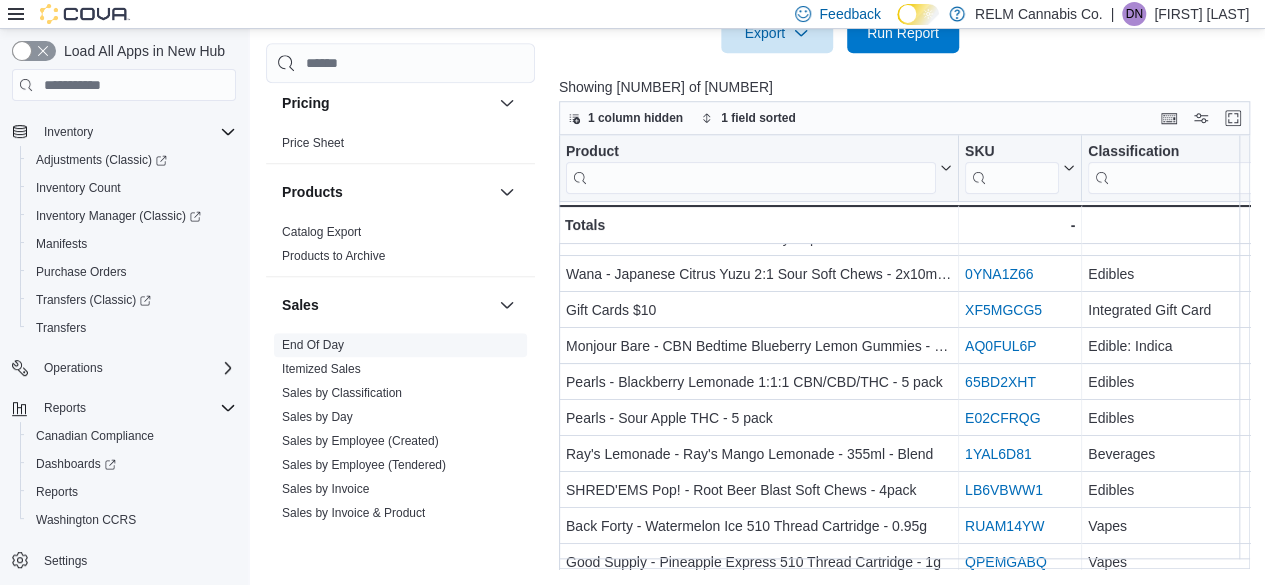 click on "End Of Day" at bounding box center [313, 345] 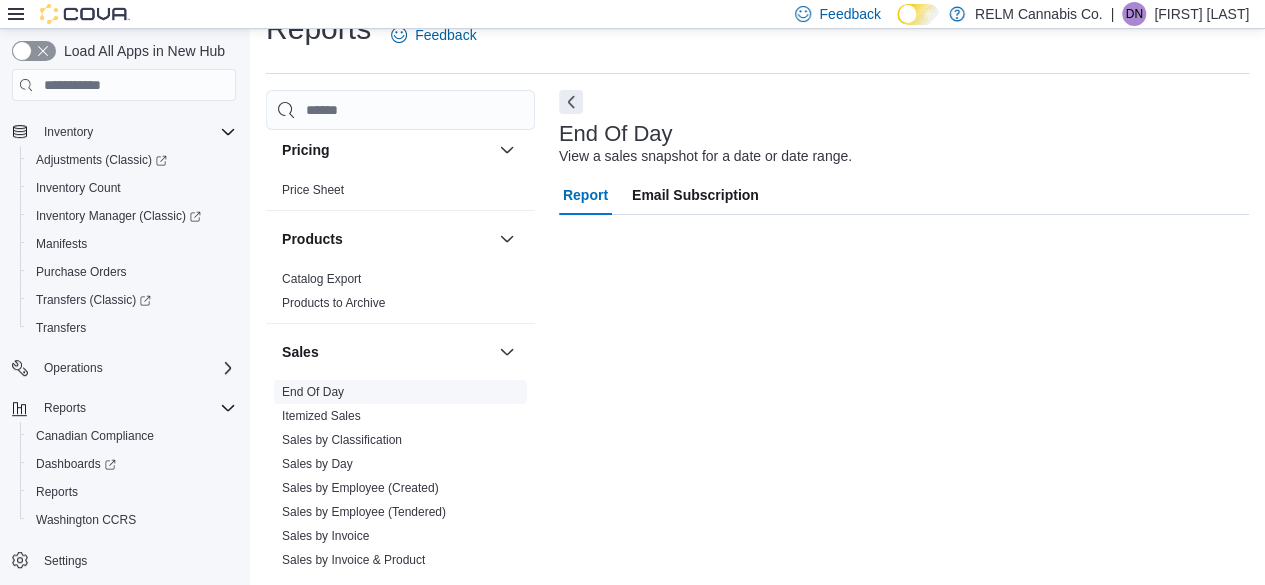 scroll, scrollTop: 36, scrollLeft: 0, axis: vertical 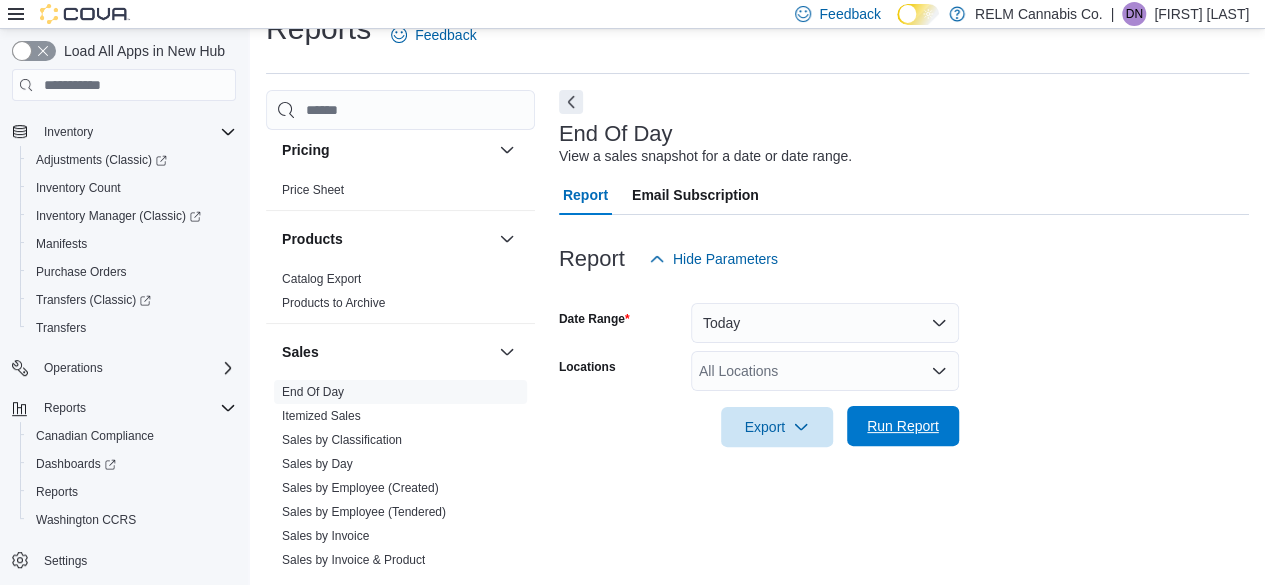 click on "Run Report" at bounding box center (903, 426) 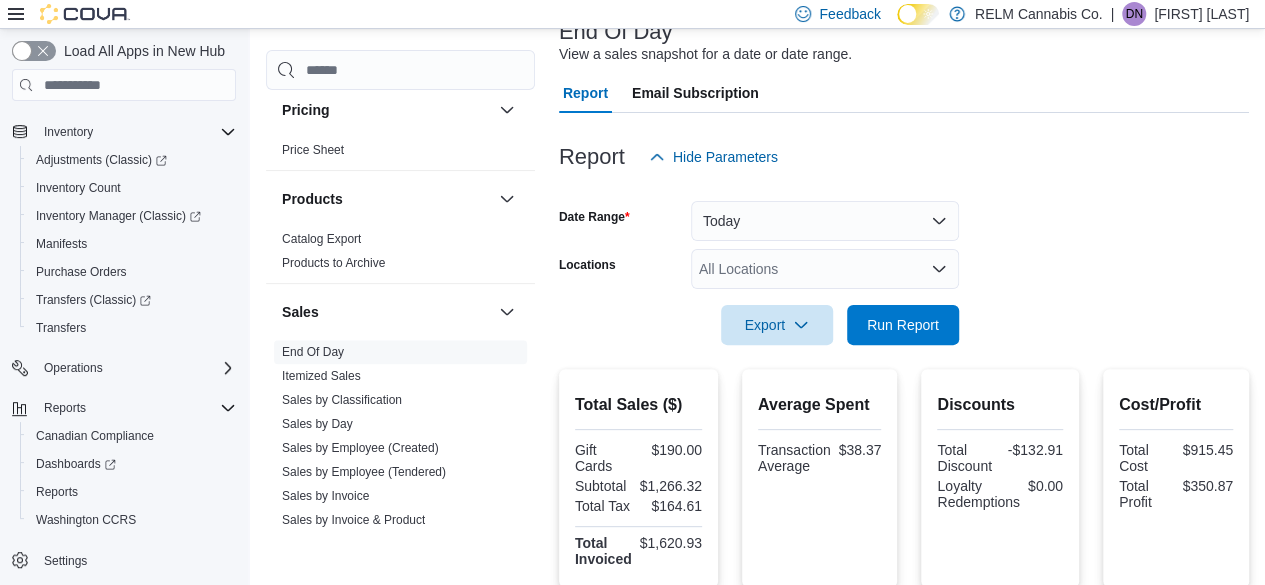 scroll, scrollTop: 236, scrollLeft: 0, axis: vertical 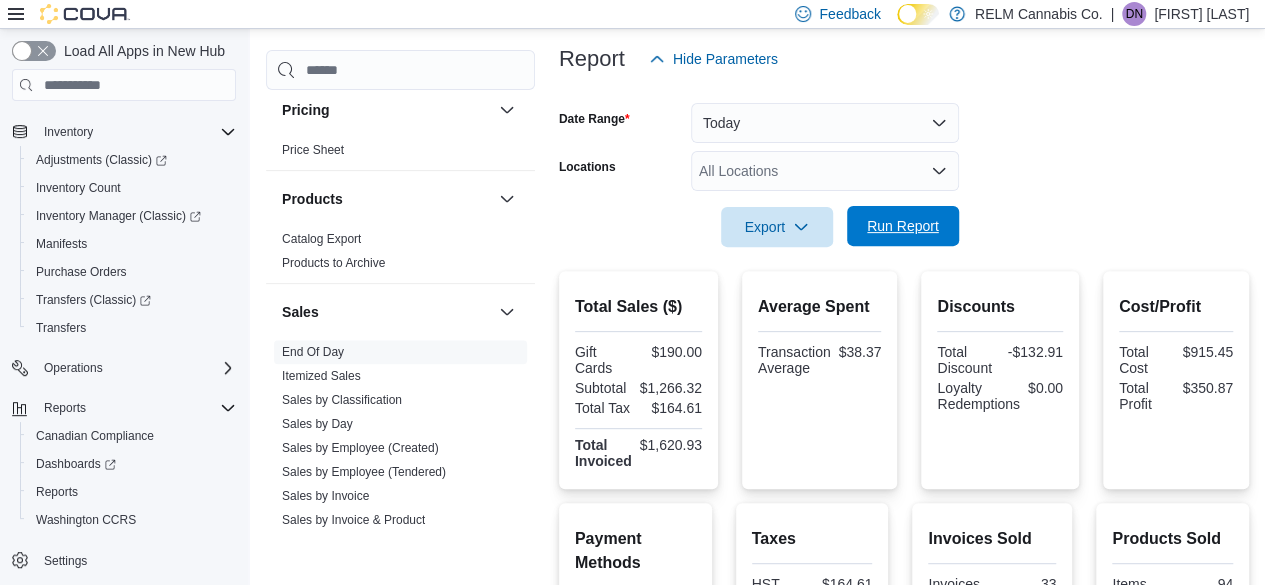 click on "Run Report" at bounding box center [903, 226] 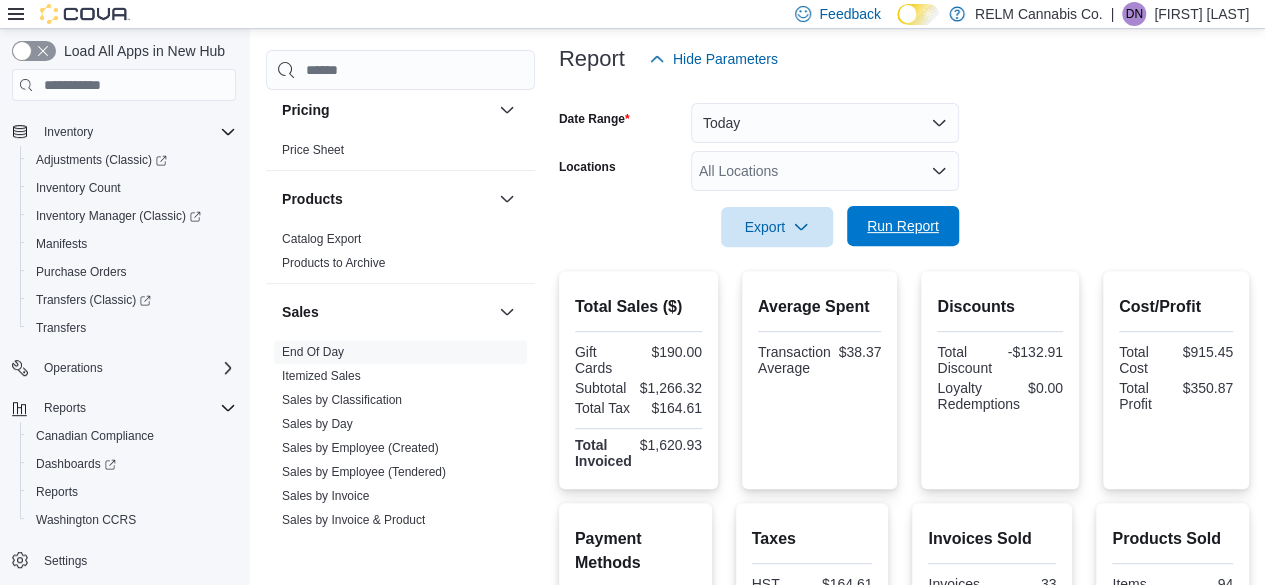 click on "Run Report" at bounding box center [903, 226] 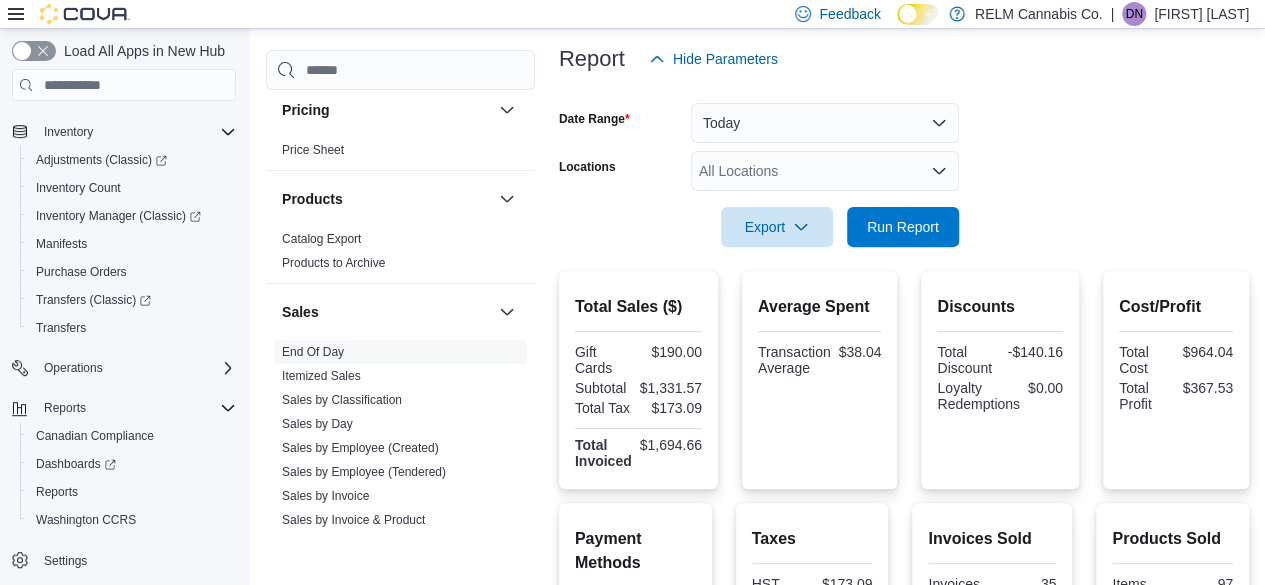 click at bounding box center (904, 199) 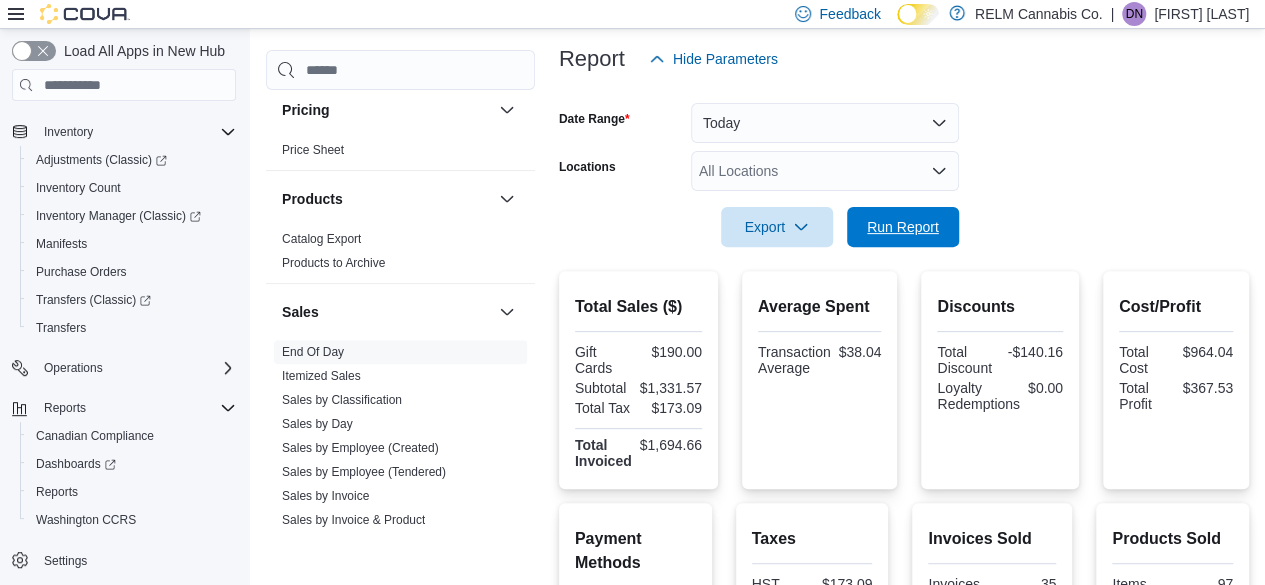 drag, startPoint x: 911, startPoint y: 225, endPoint x: 957, endPoint y: 10, distance: 219.86588 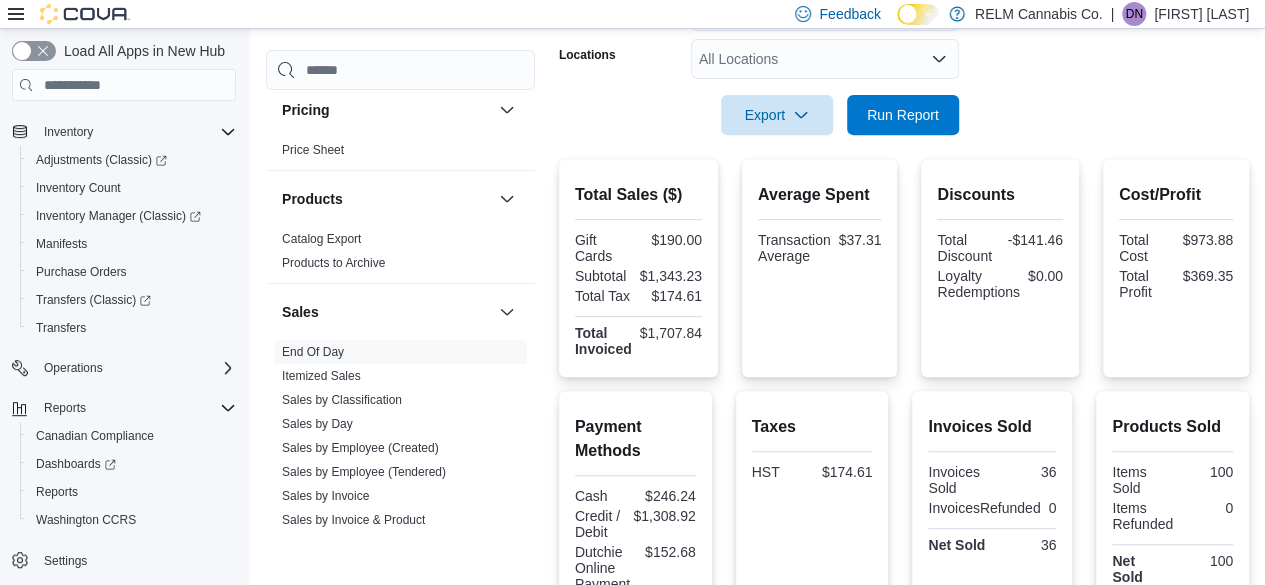 scroll, scrollTop: 236, scrollLeft: 0, axis: vertical 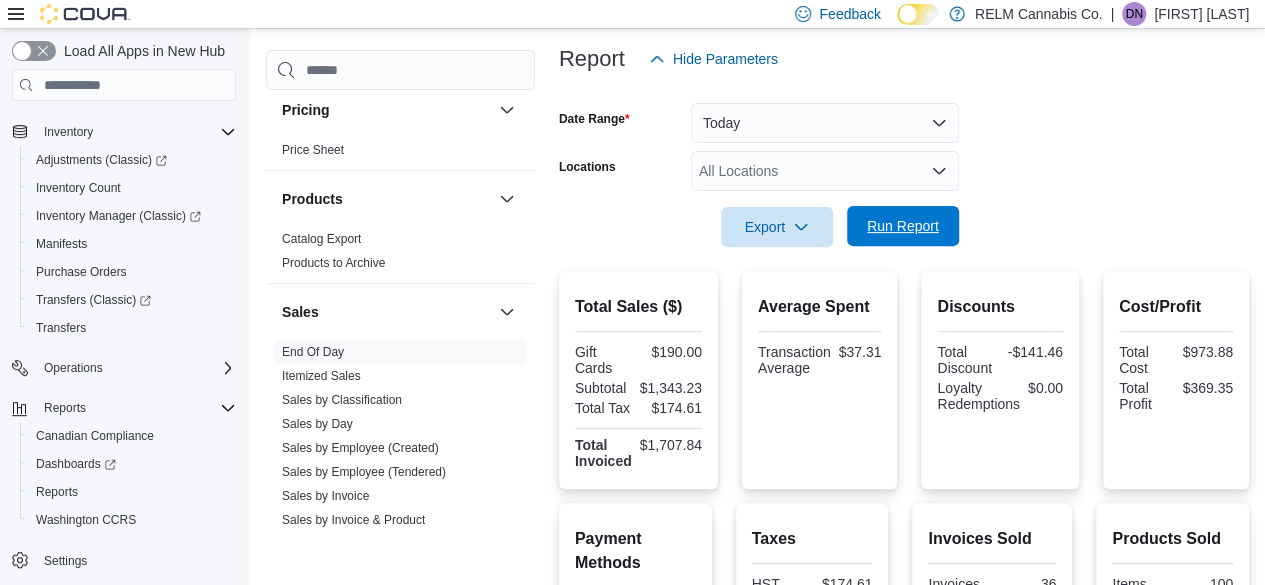 click on "Run Report" at bounding box center (903, 226) 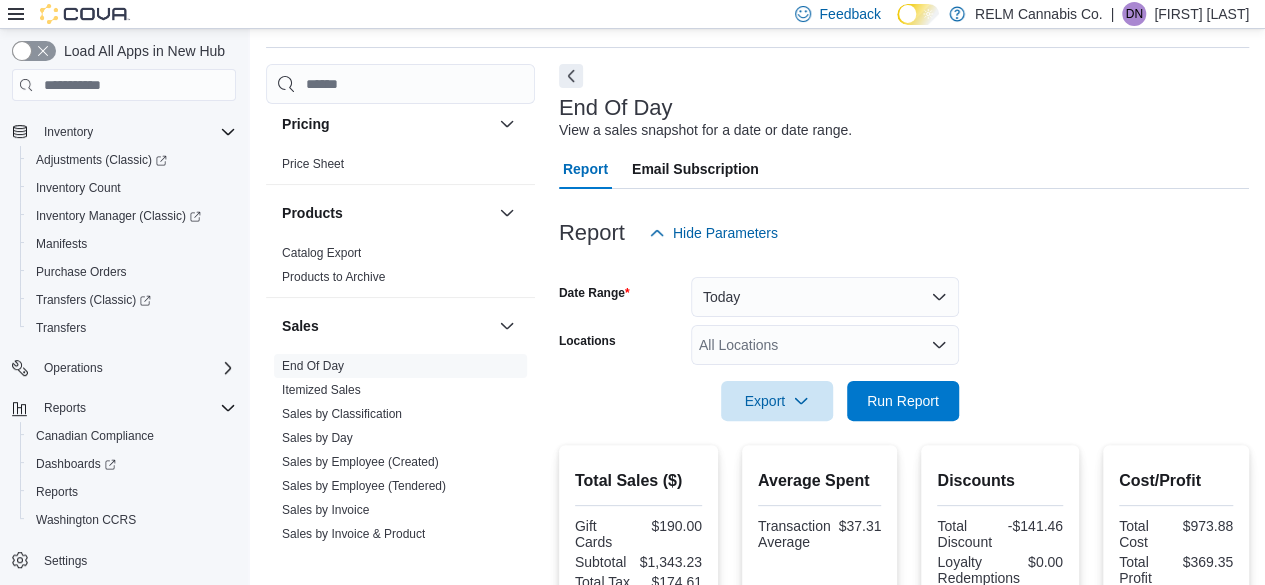 scroll, scrollTop: 0, scrollLeft: 0, axis: both 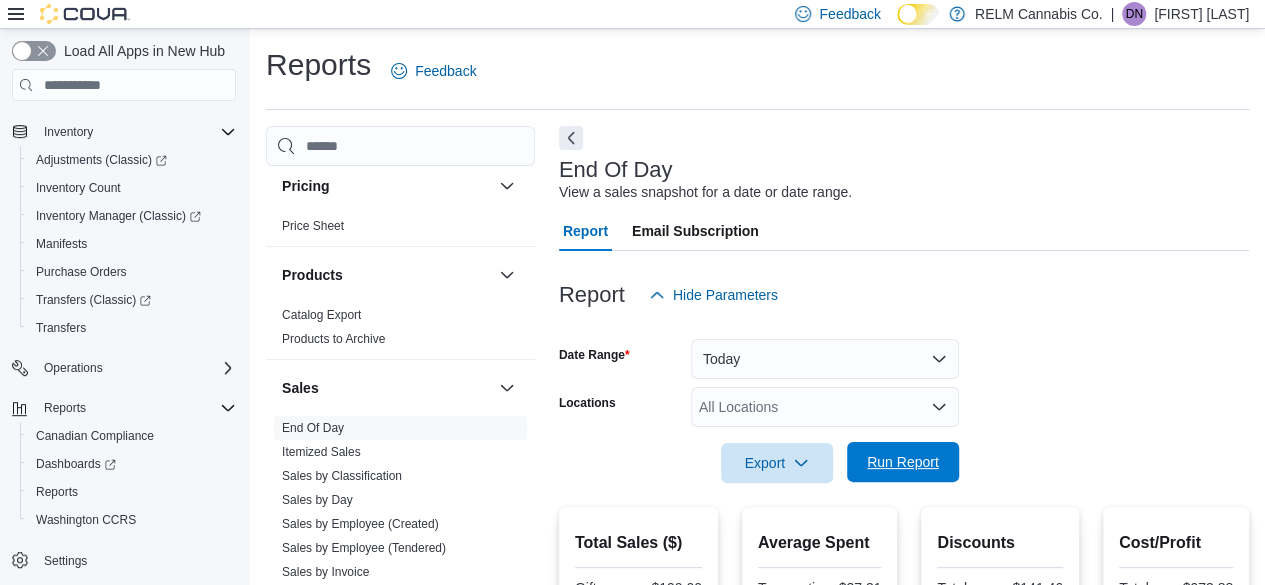 click on "Run Report" at bounding box center (903, 462) 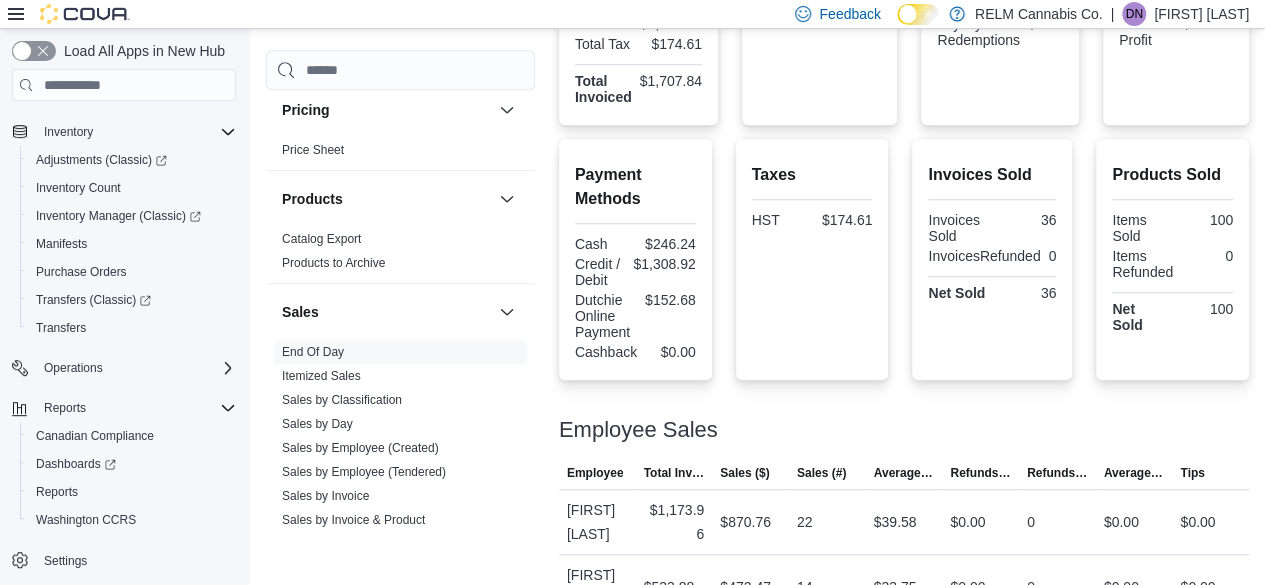 scroll, scrollTop: 650, scrollLeft: 0, axis: vertical 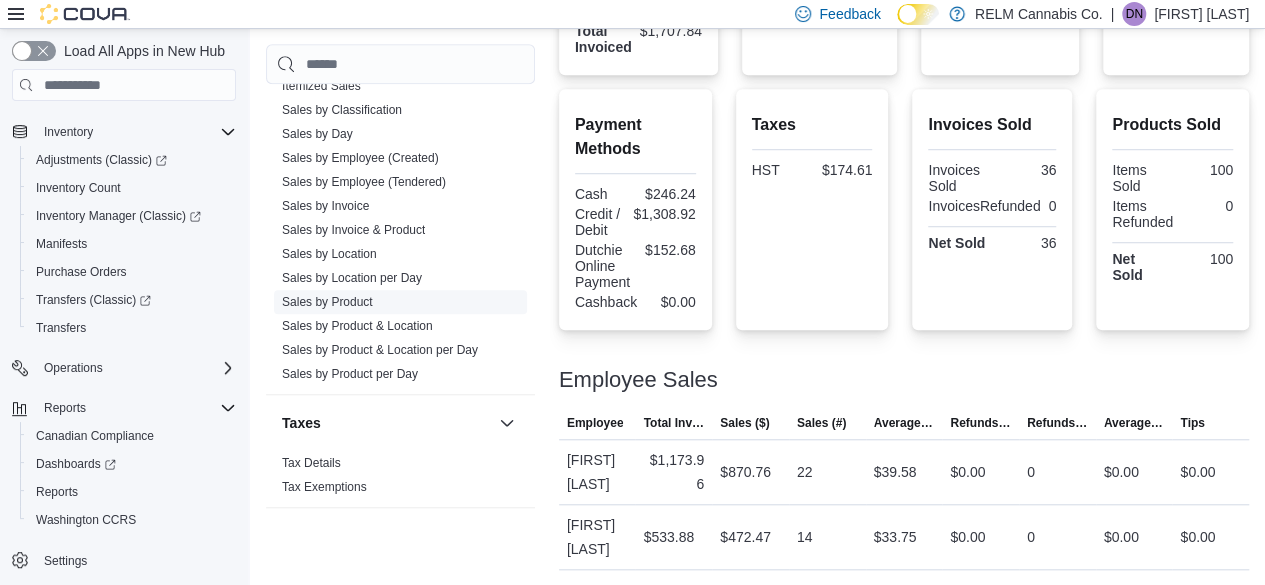 click on "Sales by Product" at bounding box center [327, 302] 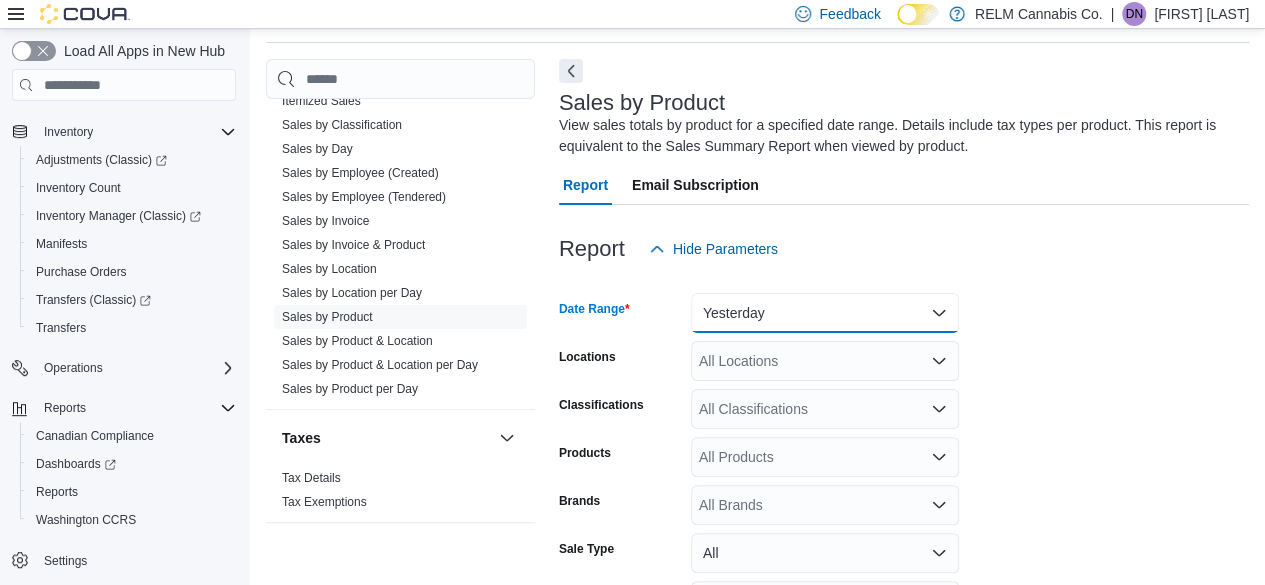 click on "Yesterday" at bounding box center [825, 313] 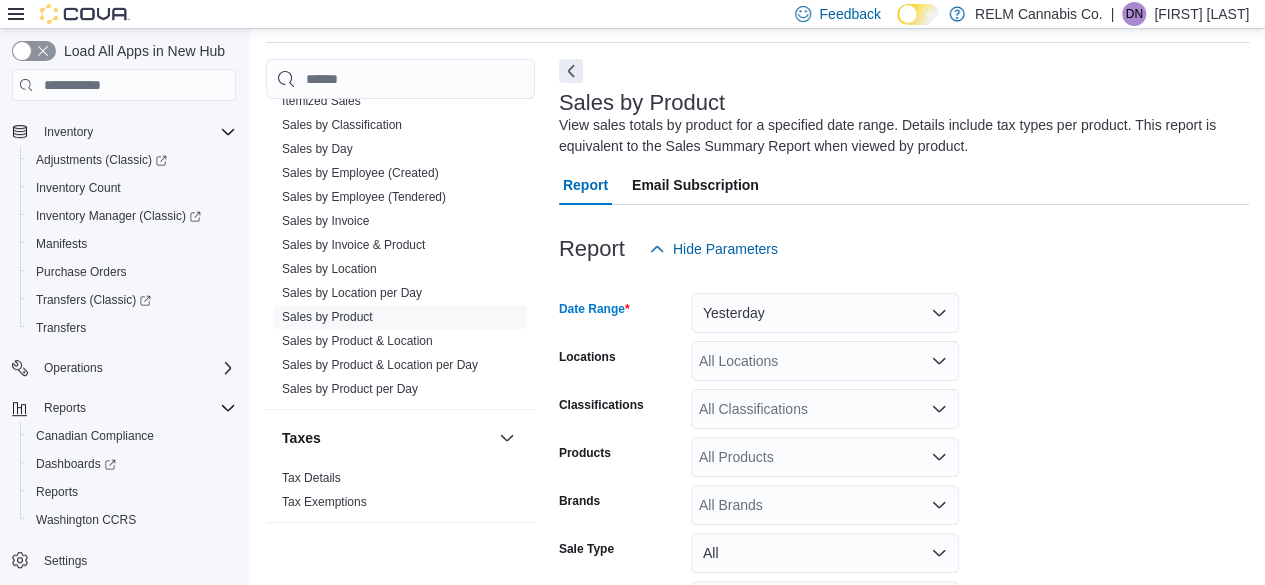 scroll, scrollTop: 60, scrollLeft: 0, axis: vertical 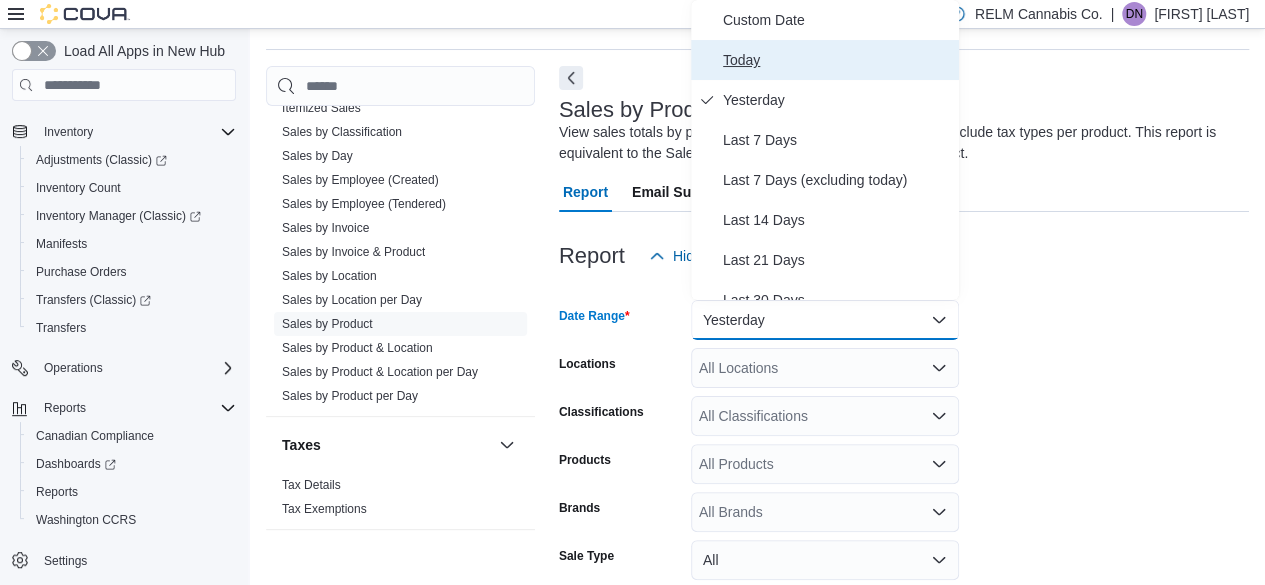 click on "Today" at bounding box center [837, 60] 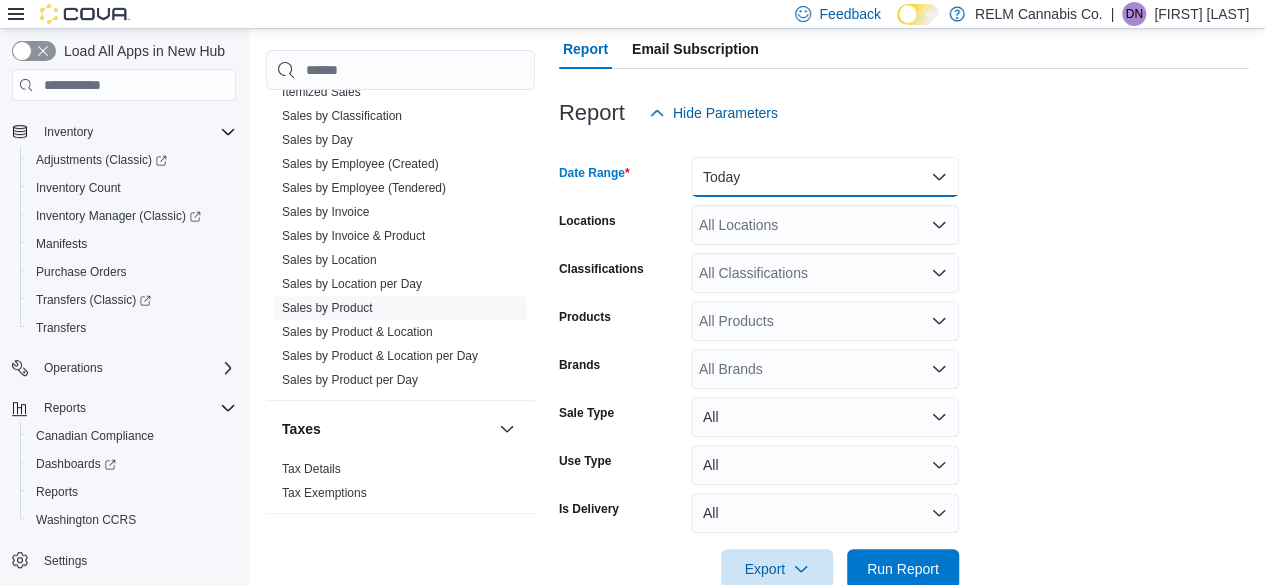 scroll, scrollTop: 246, scrollLeft: 0, axis: vertical 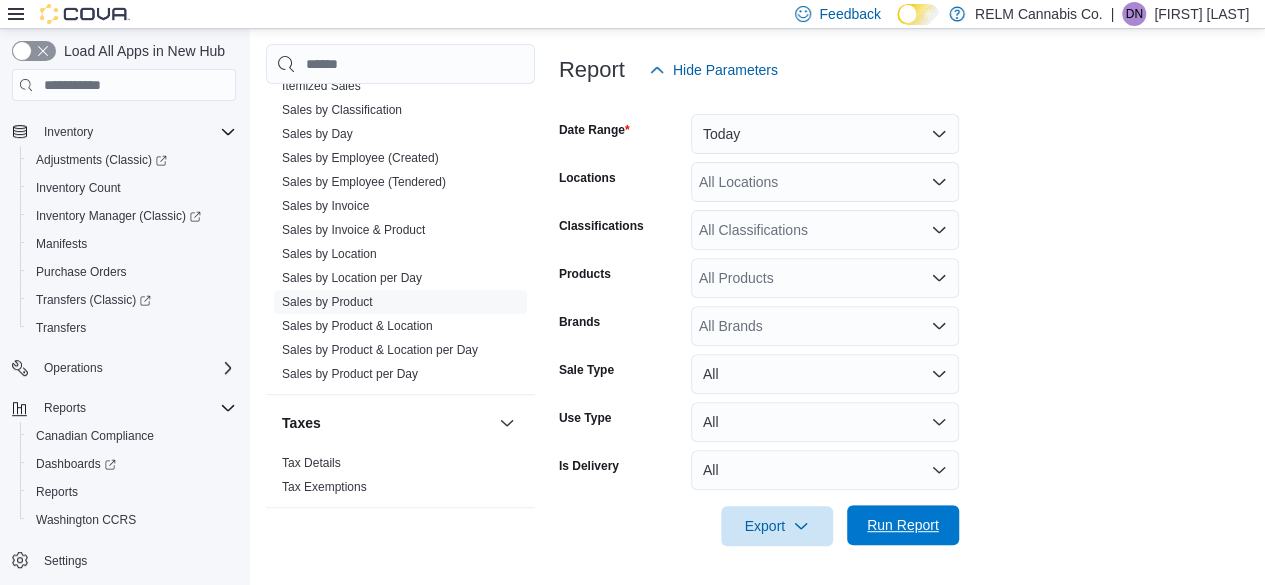 click on "Run Report" at bounding box center [903, 525] 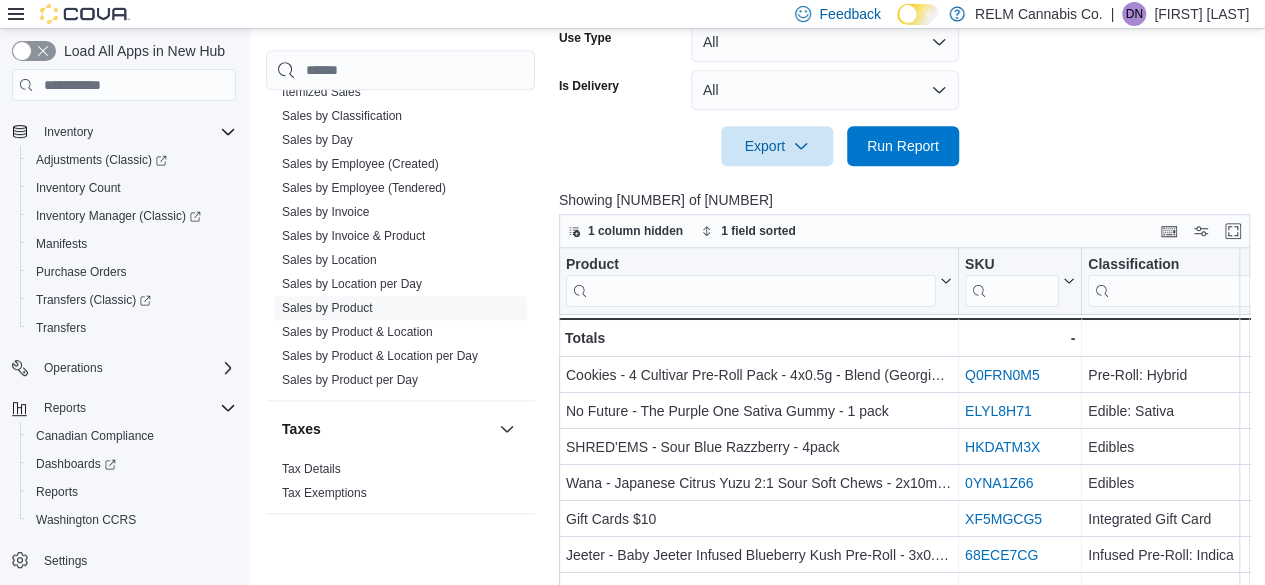 scroll, scrollTop: 739, scrollLeft: 0, axis: vertical 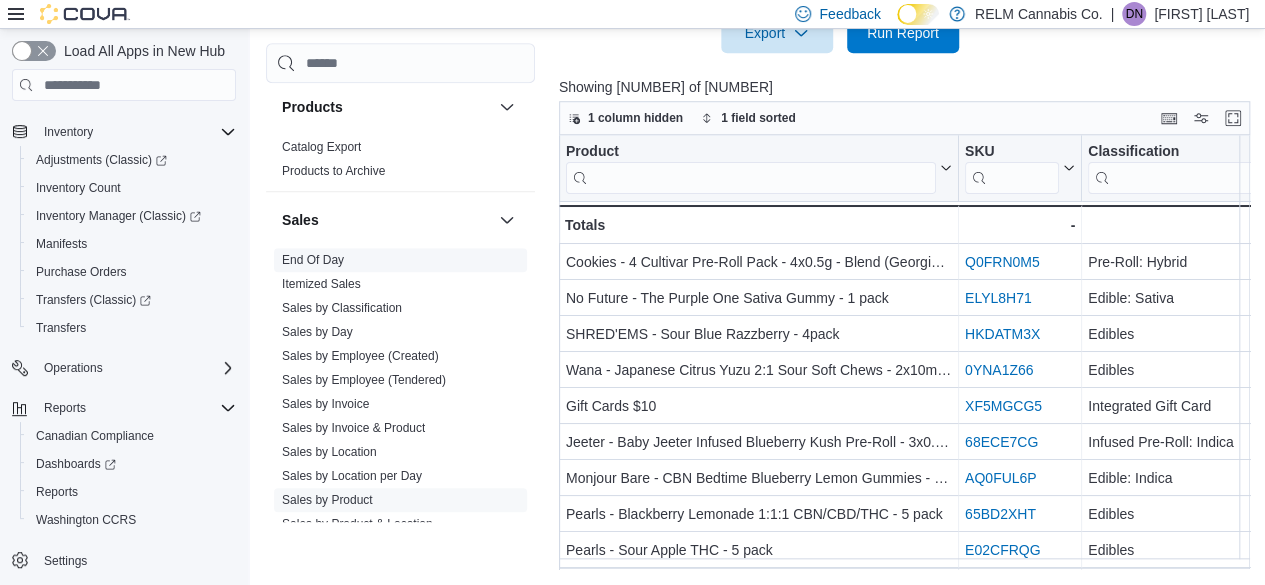 click on "End Of Day" at bounding box center (313, 260) 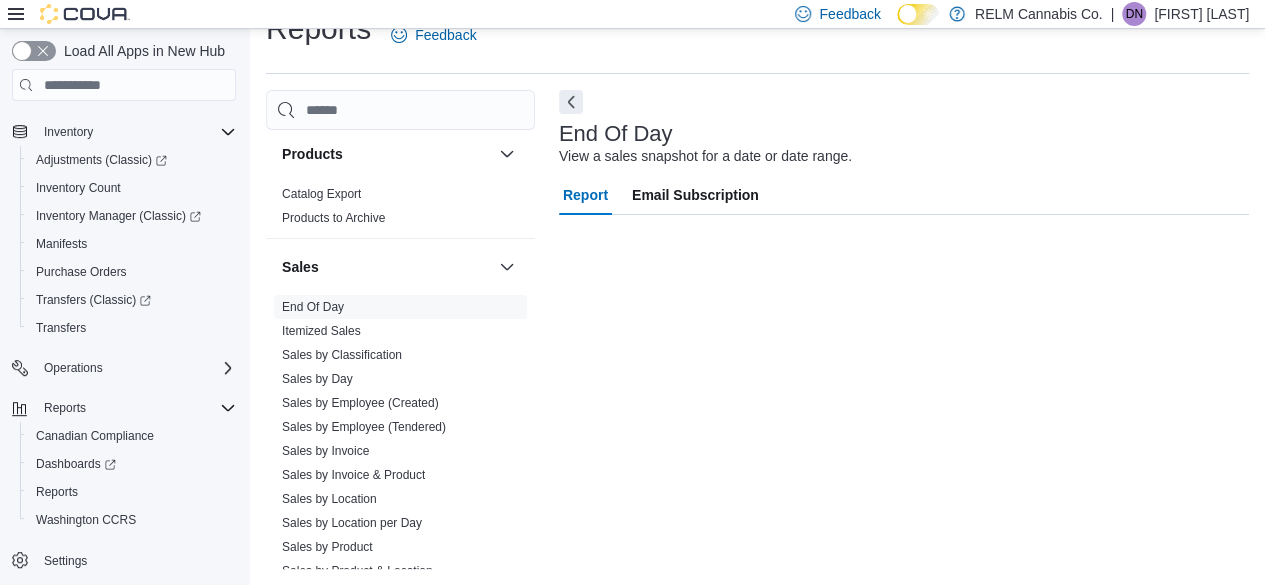 scroll, scrollTop: 36, scrollLeft: 0, axis: vertical 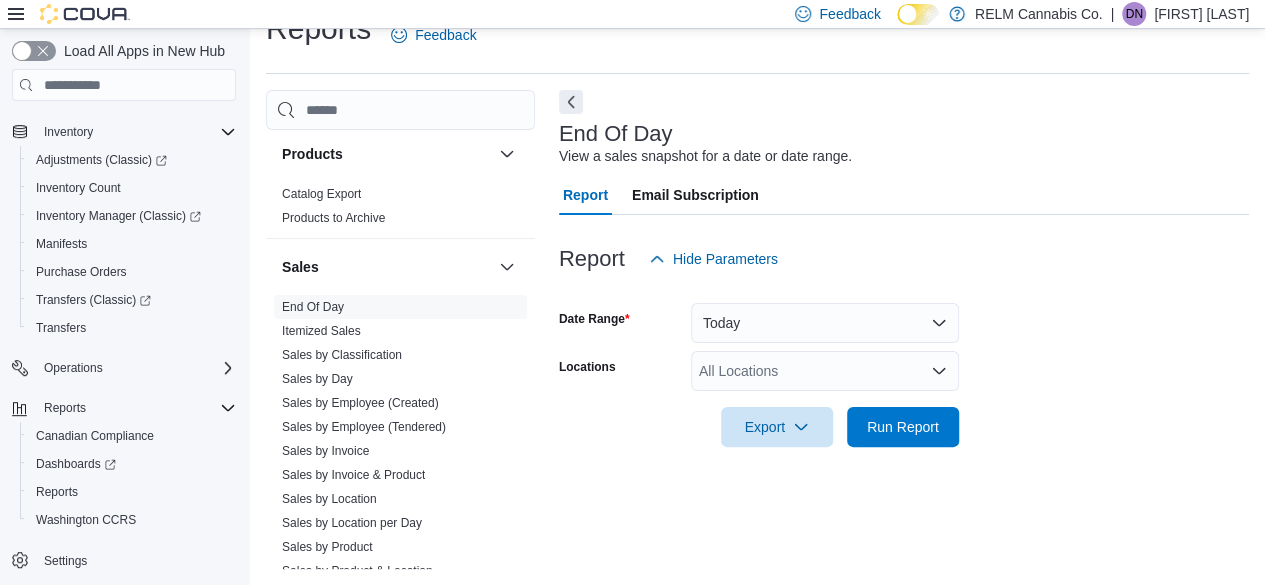 click on "Date Range Today Locations All Locations Export  Run Report" at bounding box center [904, 363] 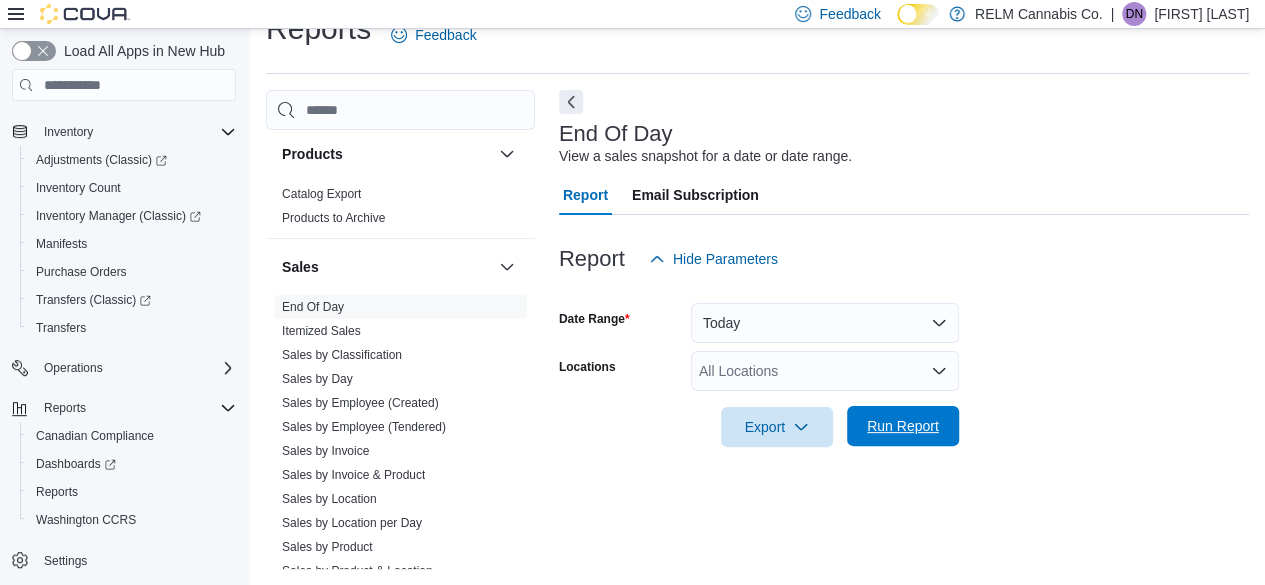 click on "Run Report" at bounding box center (903, 426) 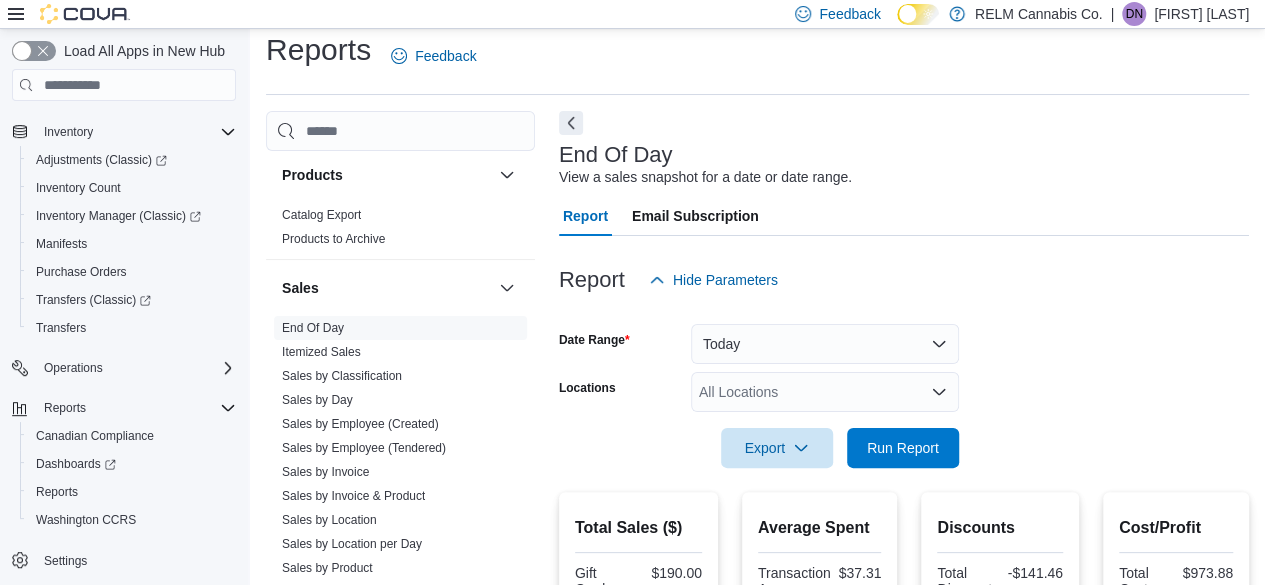 scroll, scrollTop: 0, scrollLeft: 0, axis: both 